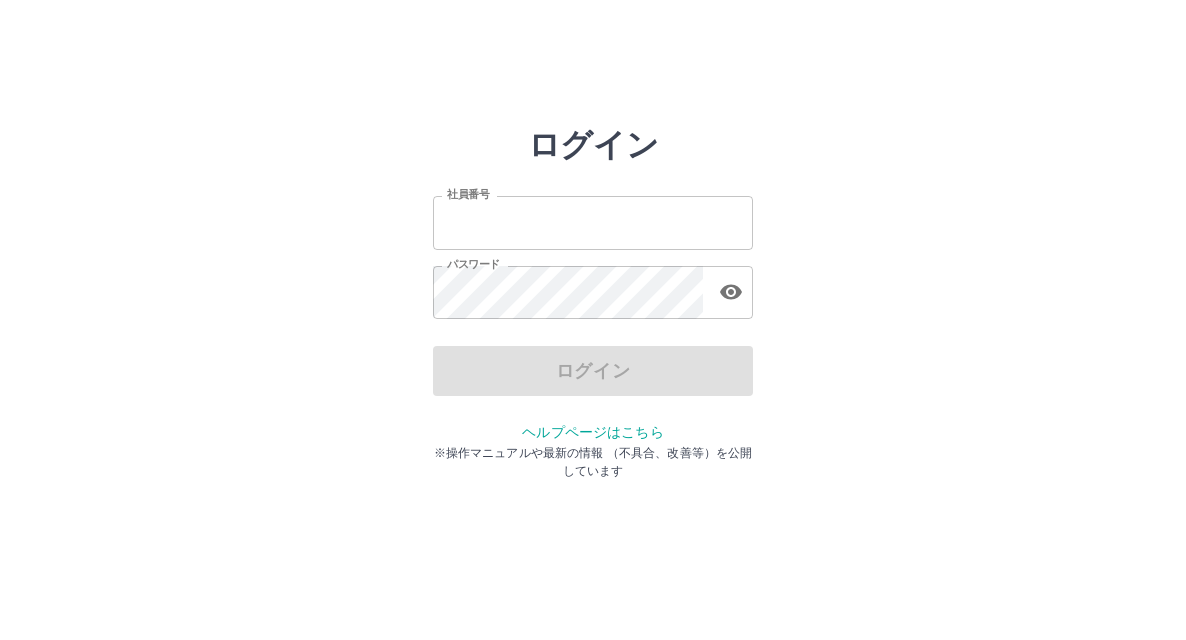 scroll, scrollTop: 0, scrollLeft: 0, axis: both 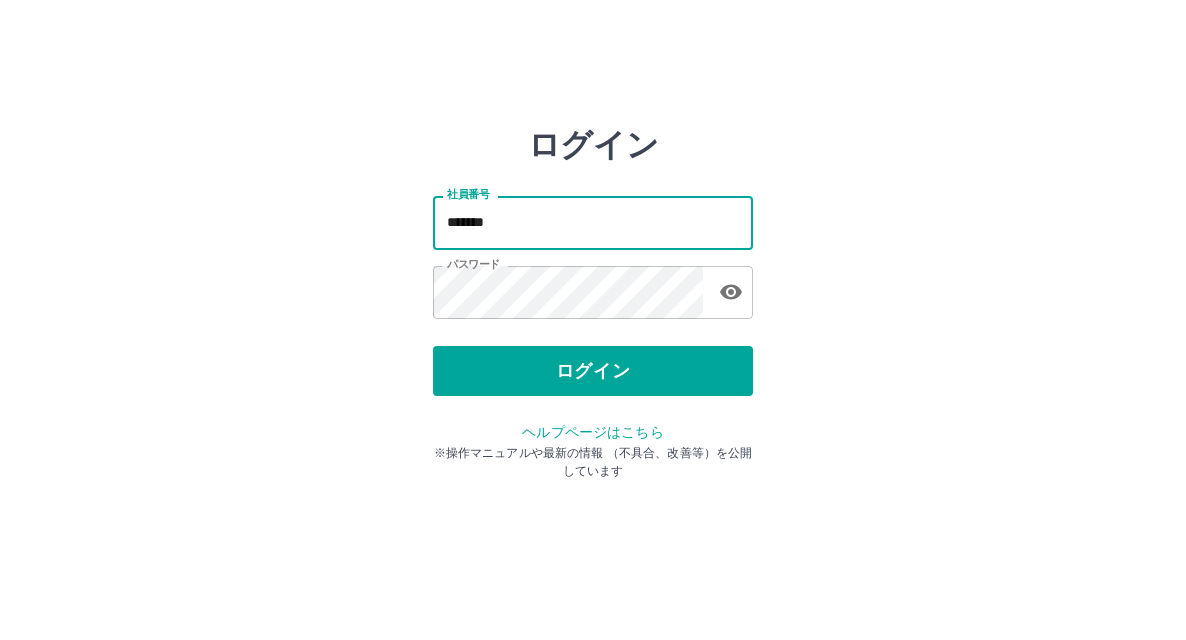 click on "*******" at bounding box center (593, 222) 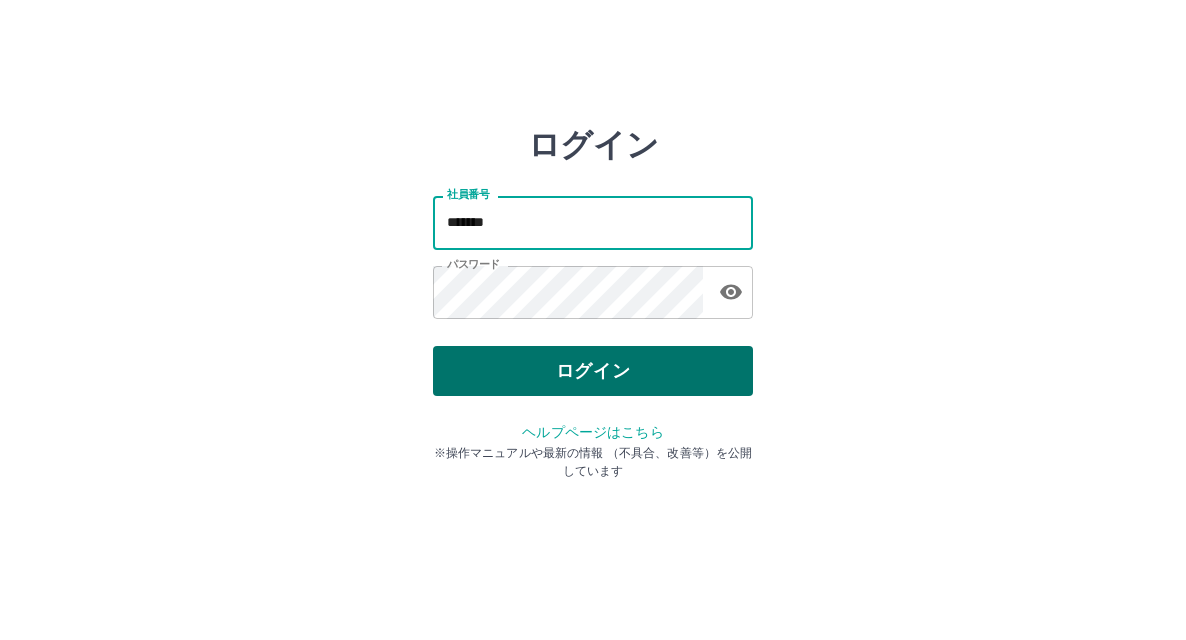 type on "*******" 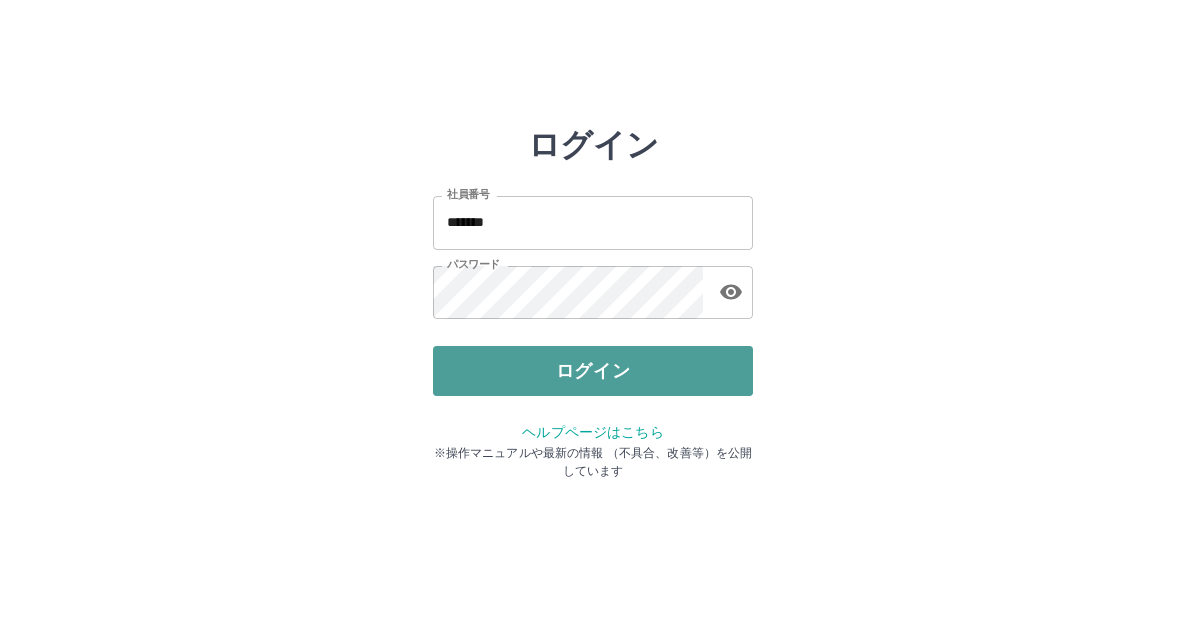 click on "ログイン" at bounding box center (593, 371) 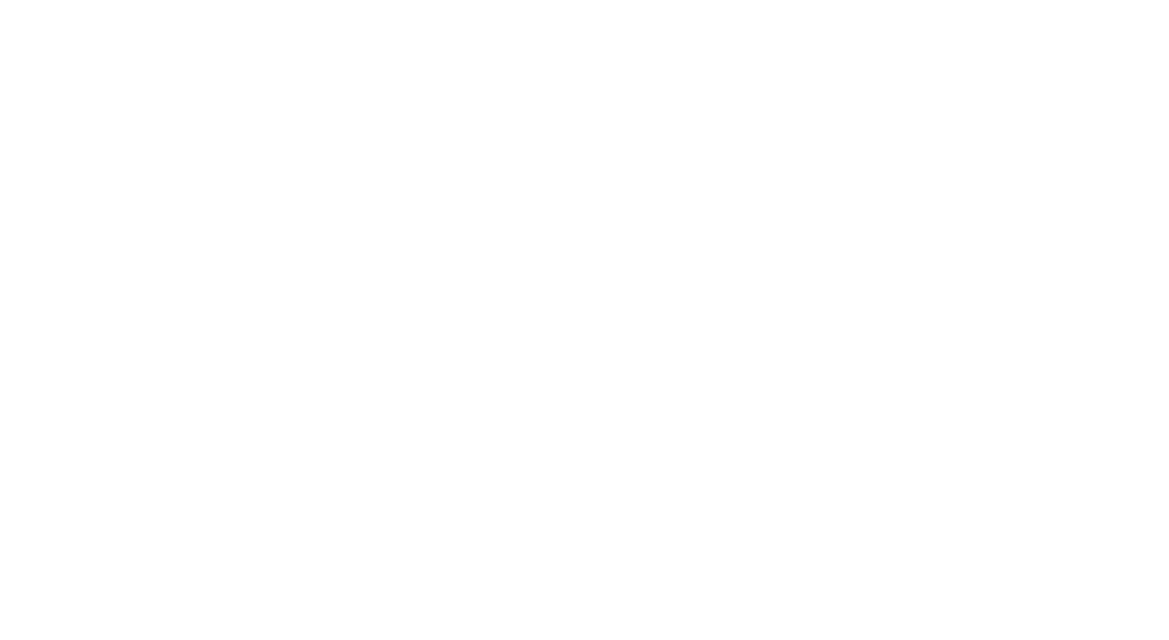 scroll, scrollTop: 0, scrollLeft: 0, axis: both 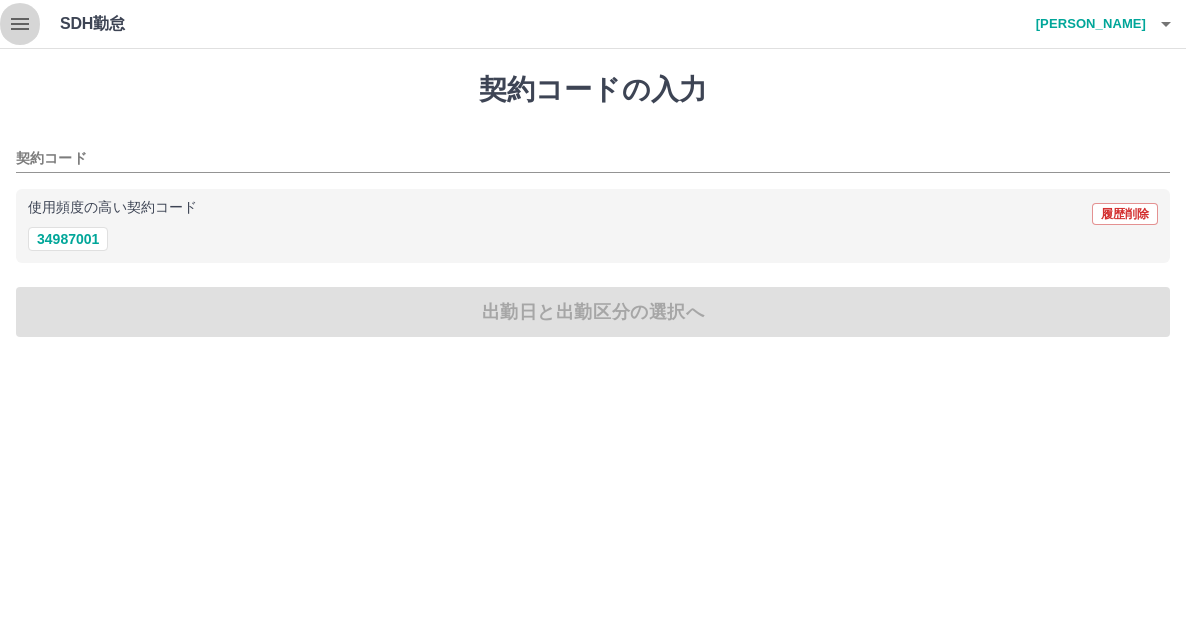 click 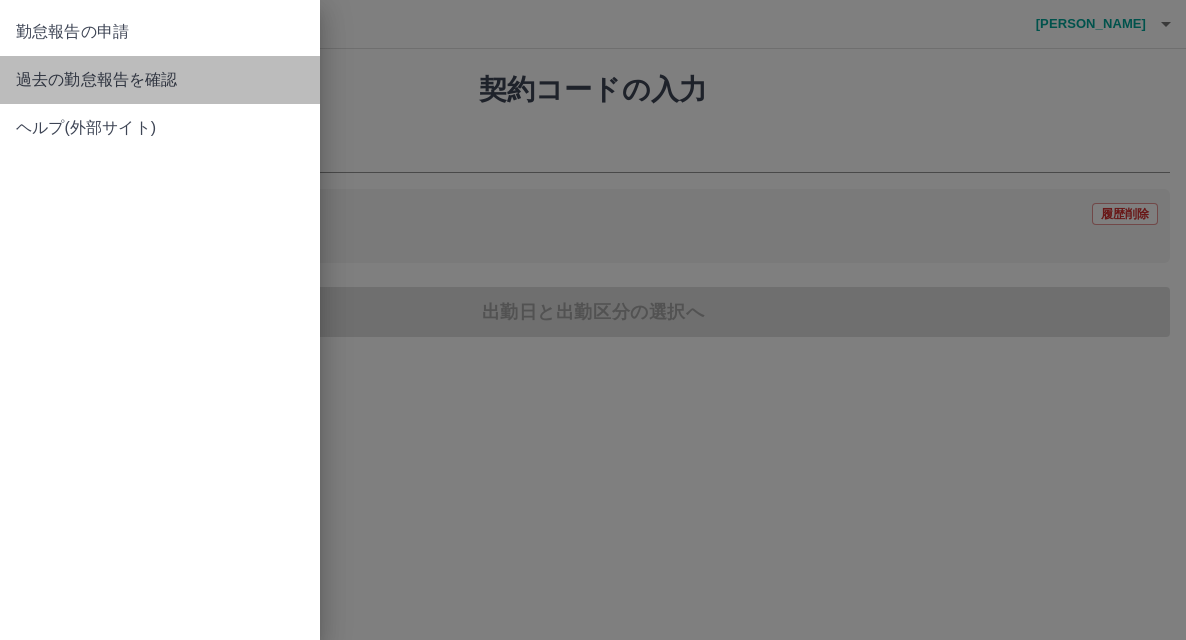 click on "過去の勤怠報告を確認" at bounding box center [160, 80] 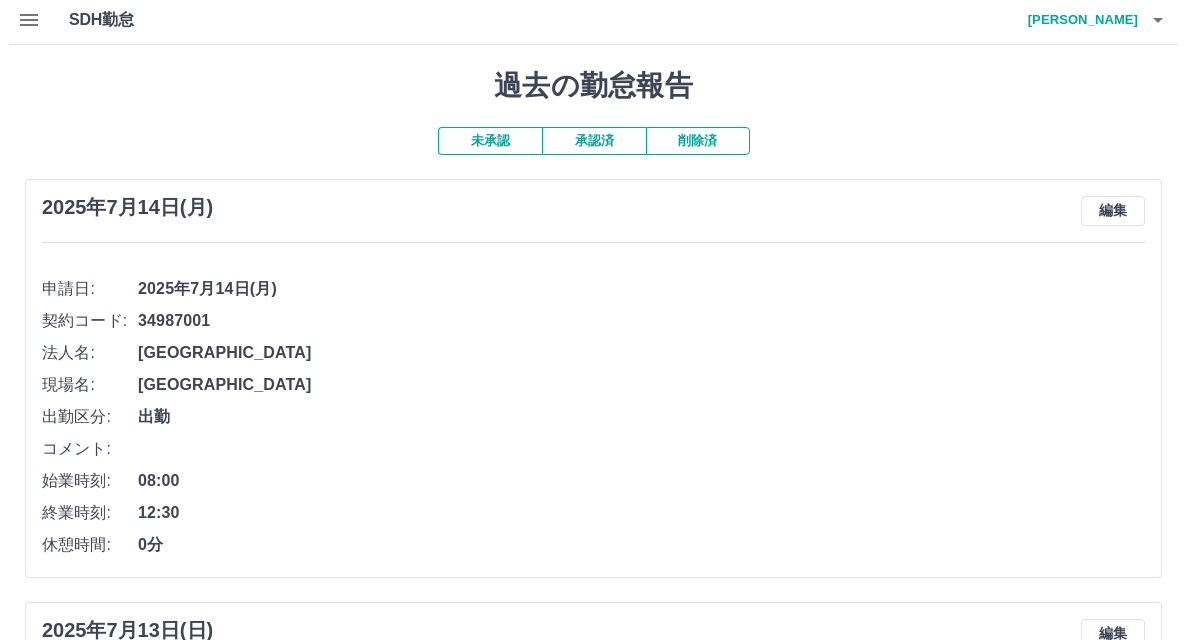 scroll, scrollTop: 0, scrollLeft: 0, axis: both 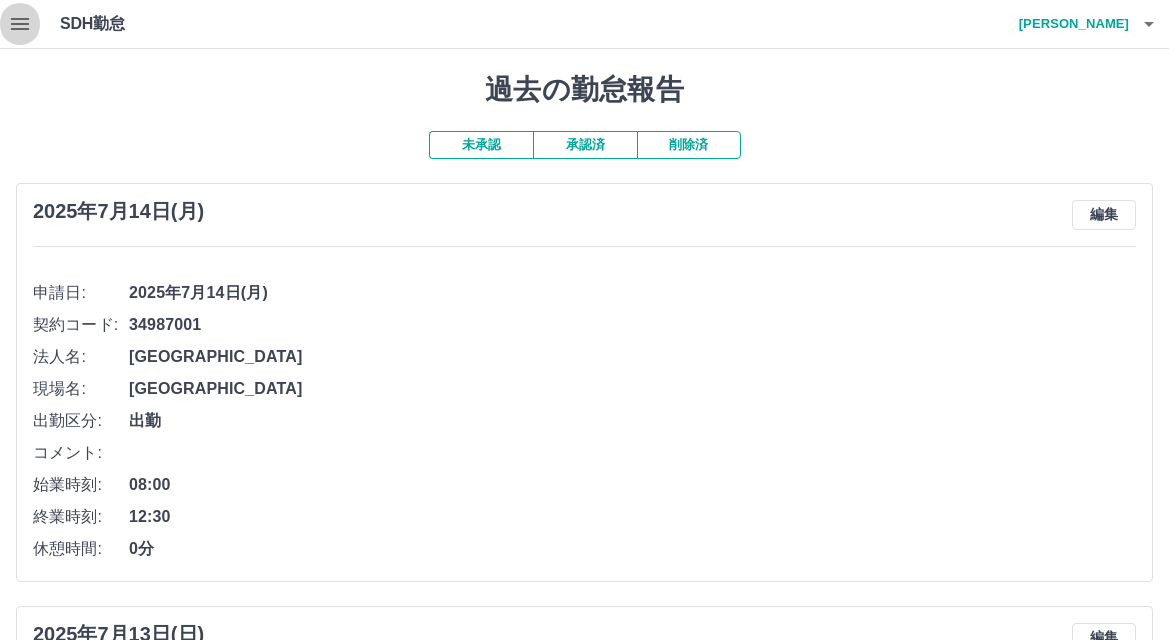 click 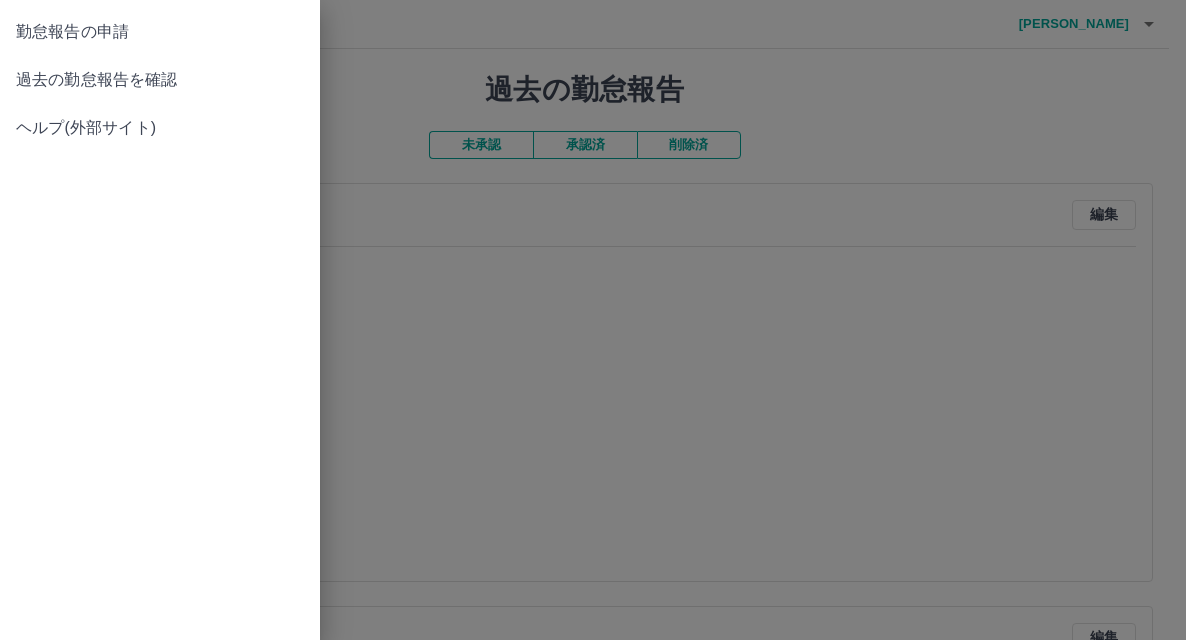 click on "過去の勤怠報告を確認" at bounding box center [160, 80] 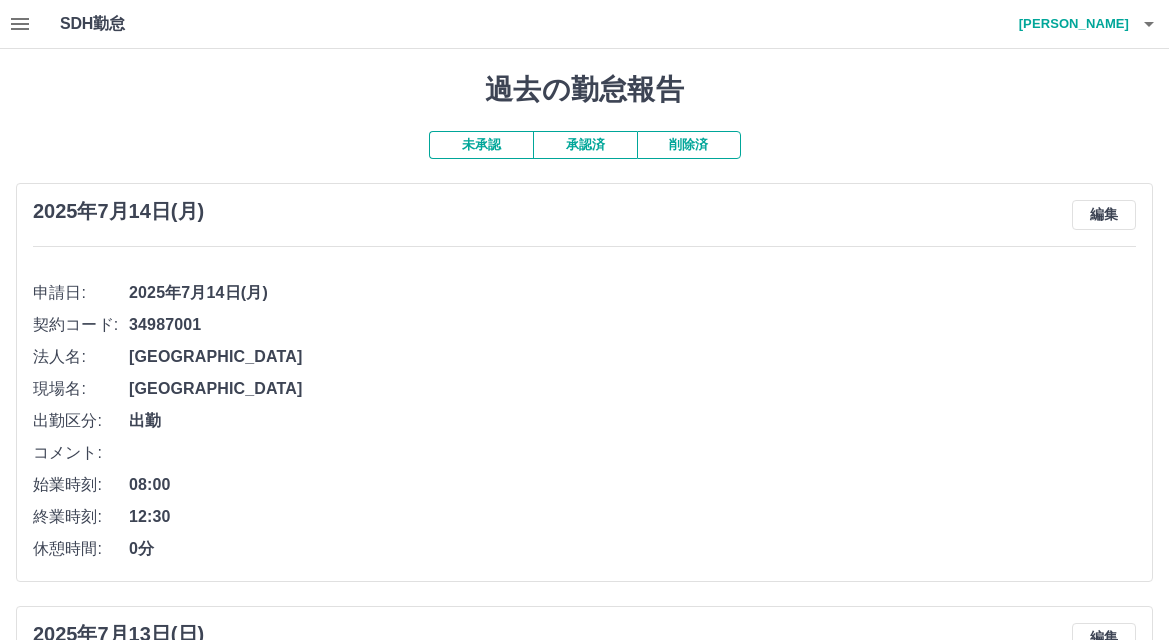 click on "承認済" at bounding box center [585, 145] 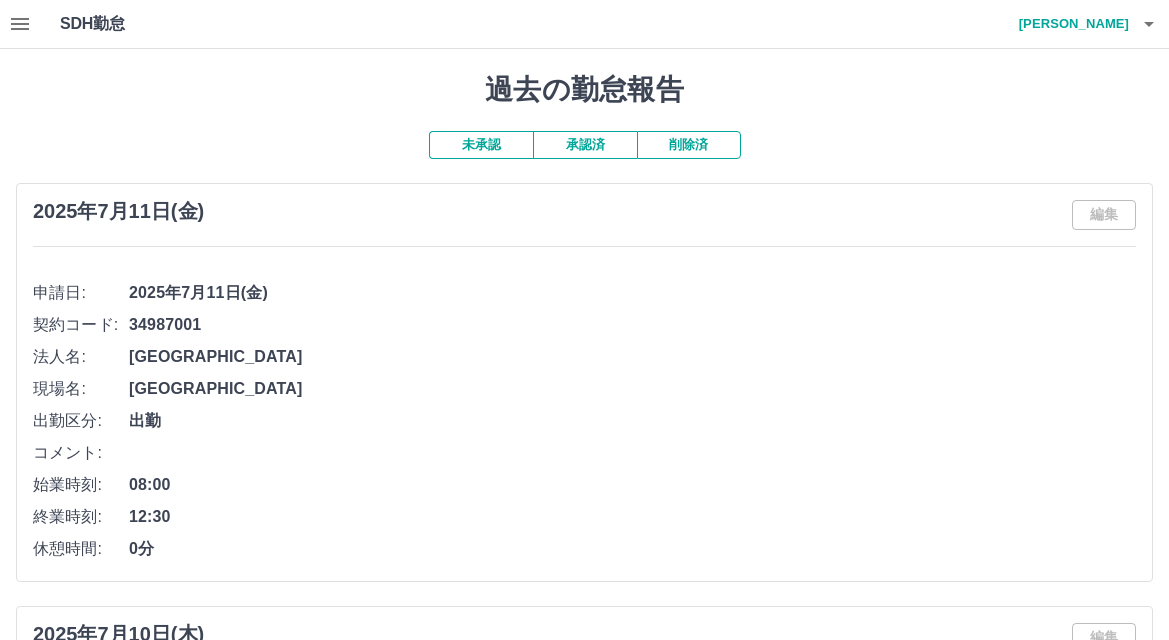 click on "未承認" at bounding box center (481, 145) 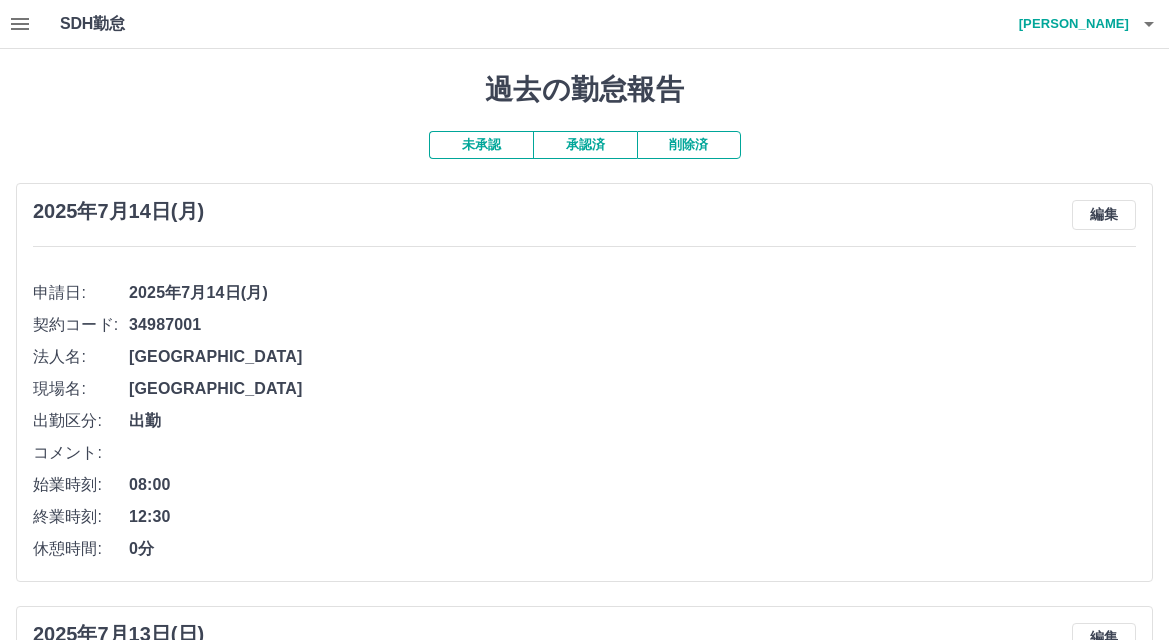 click on "喜多村　光子" at bounding box center [1069, 24] 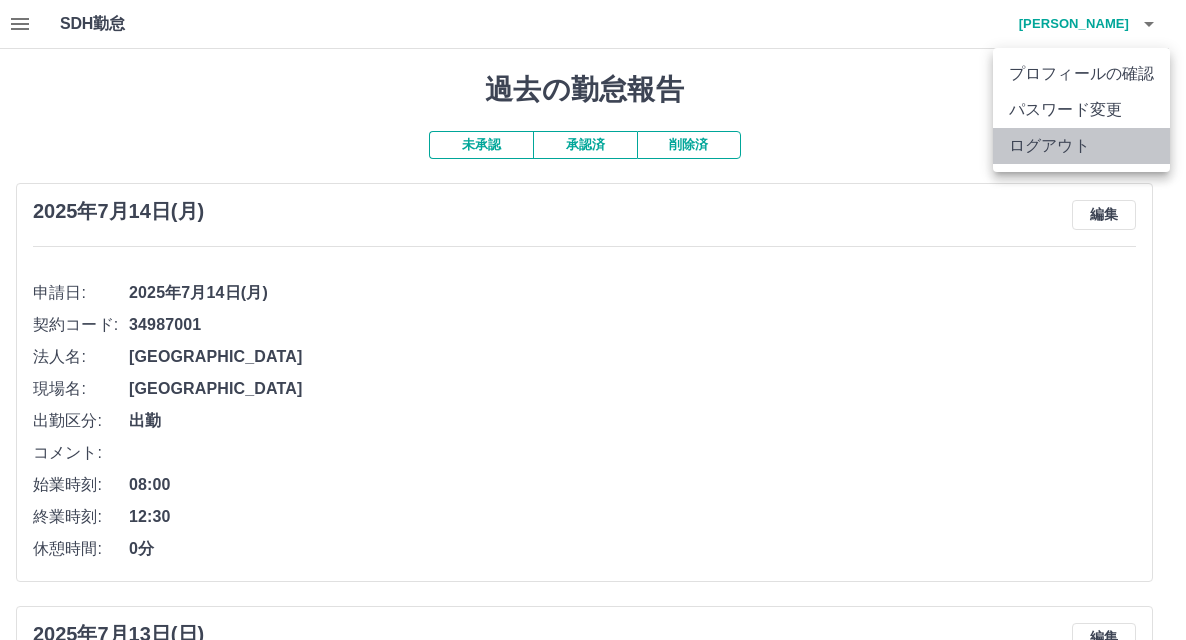 click on "ログアウト" at bounding box center [1081, 146] 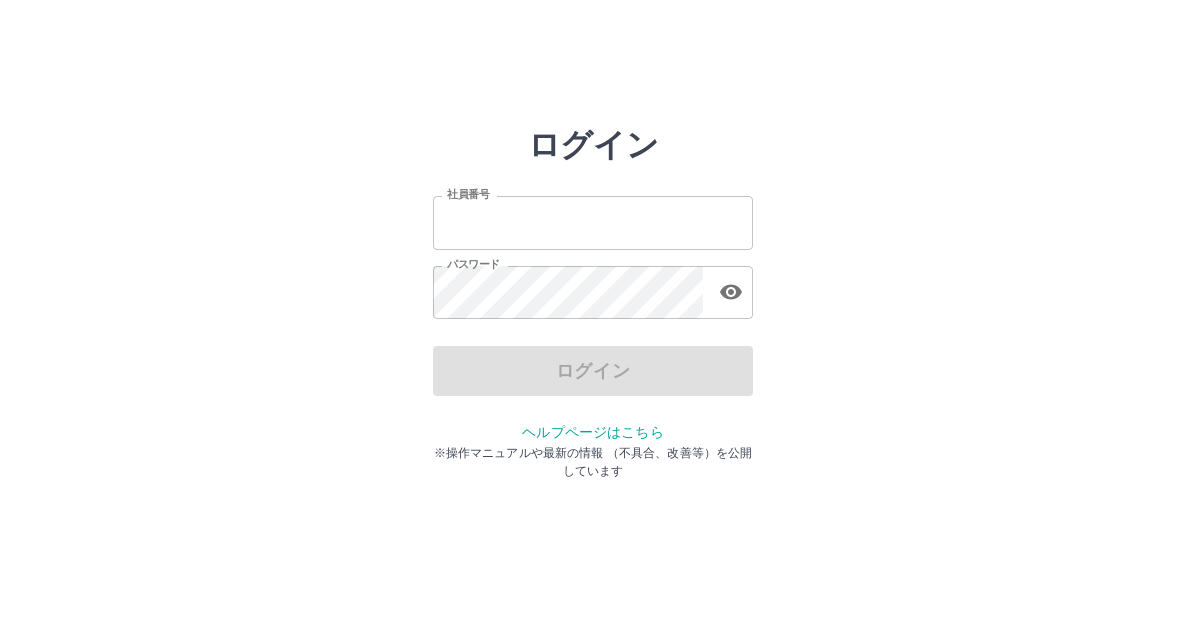 scroll, scrollTop: 0, scrollLeft: 0, axis: both 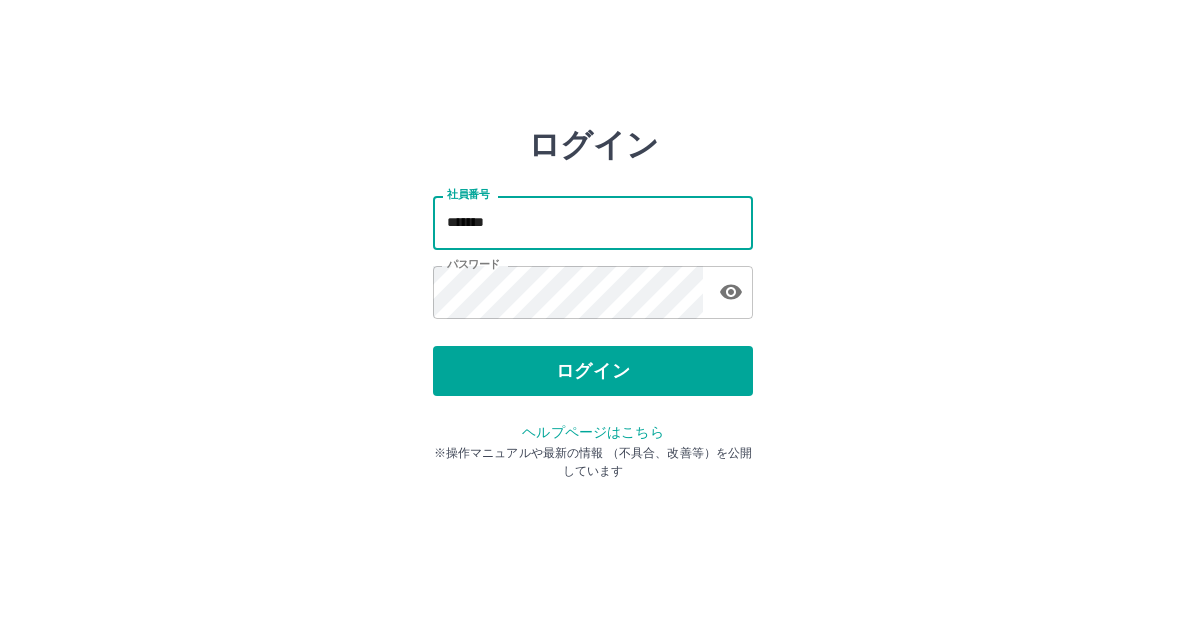 click on "*******" at bounding box center [593, 222] 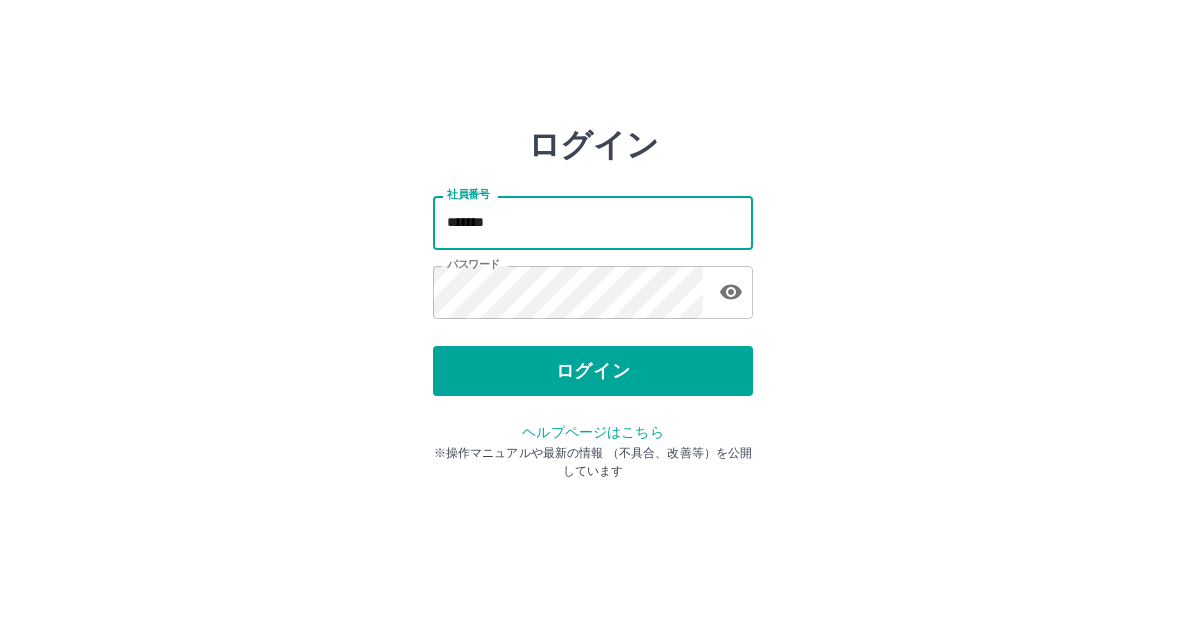 type on "*******" 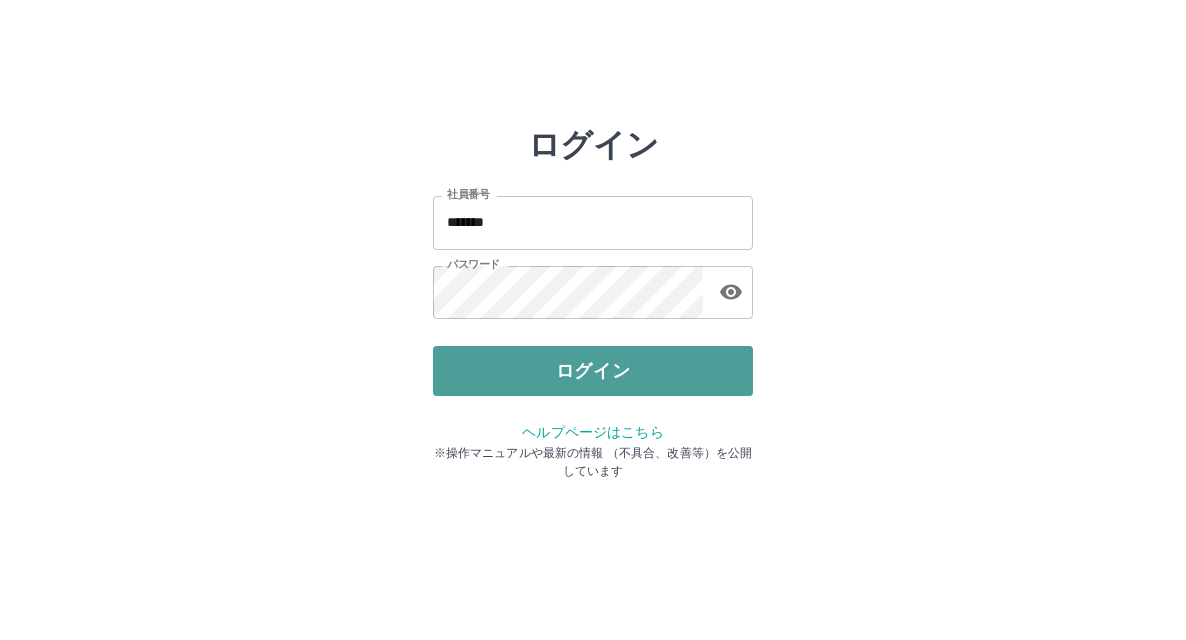 click on "ログイン" at bounding box center [593, 371] 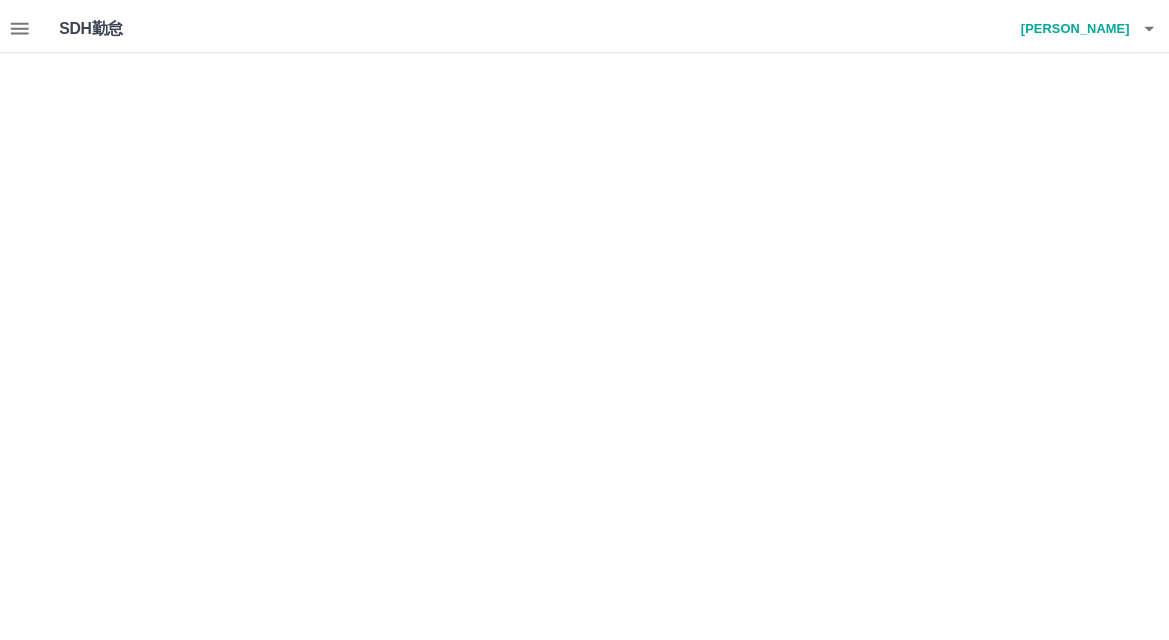 scroll, scrollTop: 0, scrollLeft: 0, axis: both 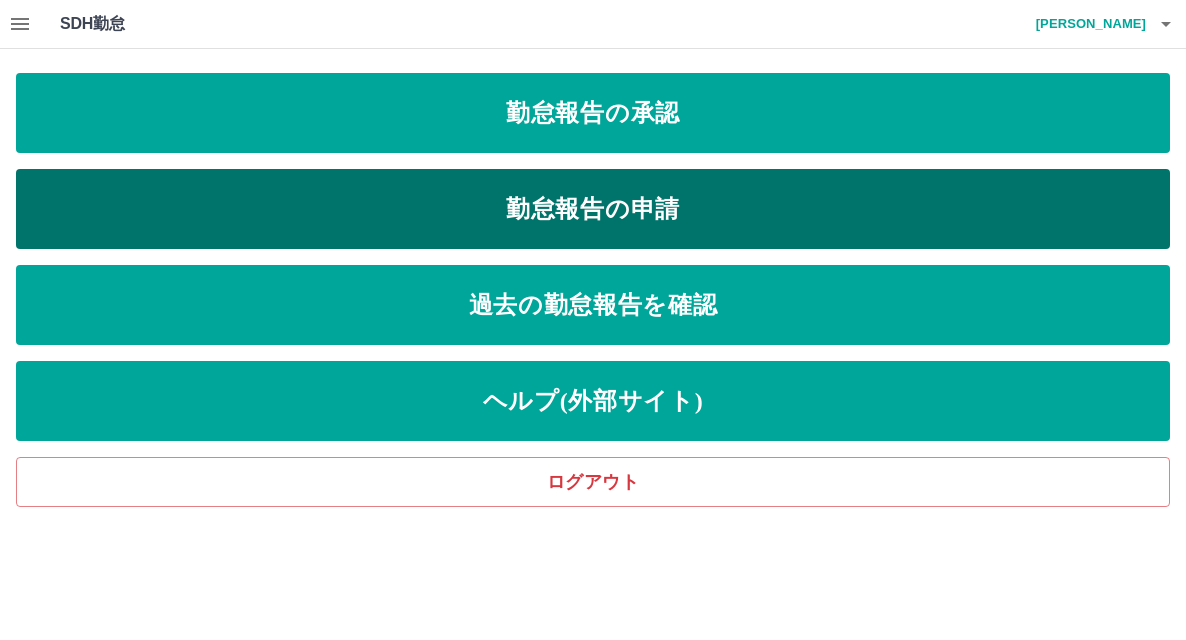 click on "勤怠報告の申請" at bounding box center (593, 209) 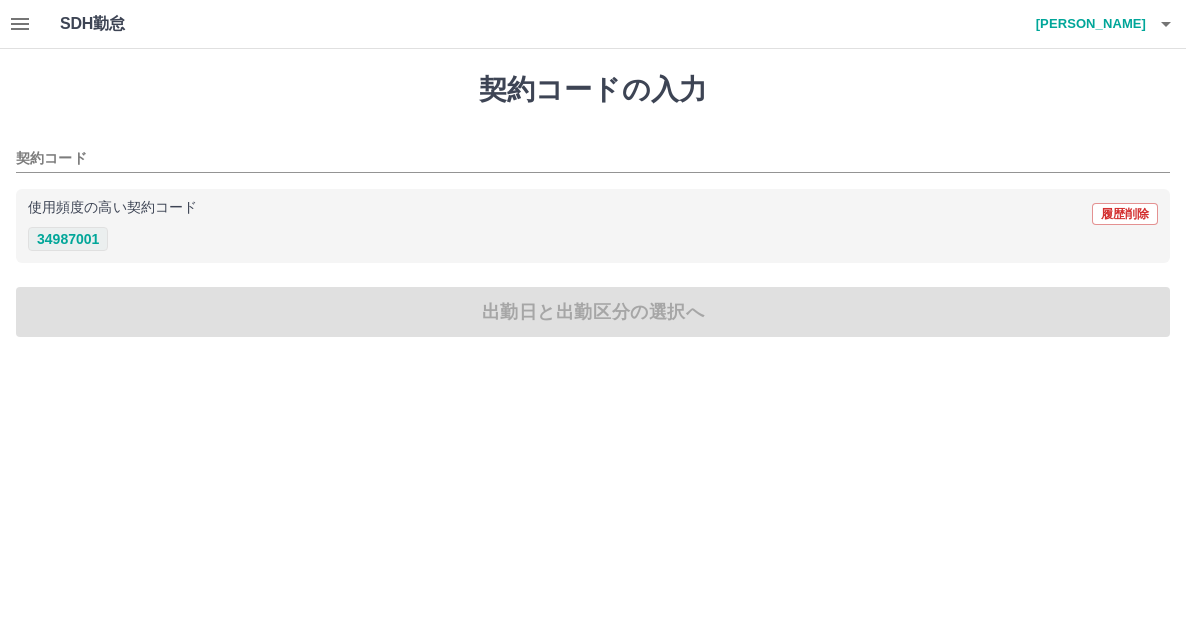 click on "34987001" at bounding box center (68, 239) 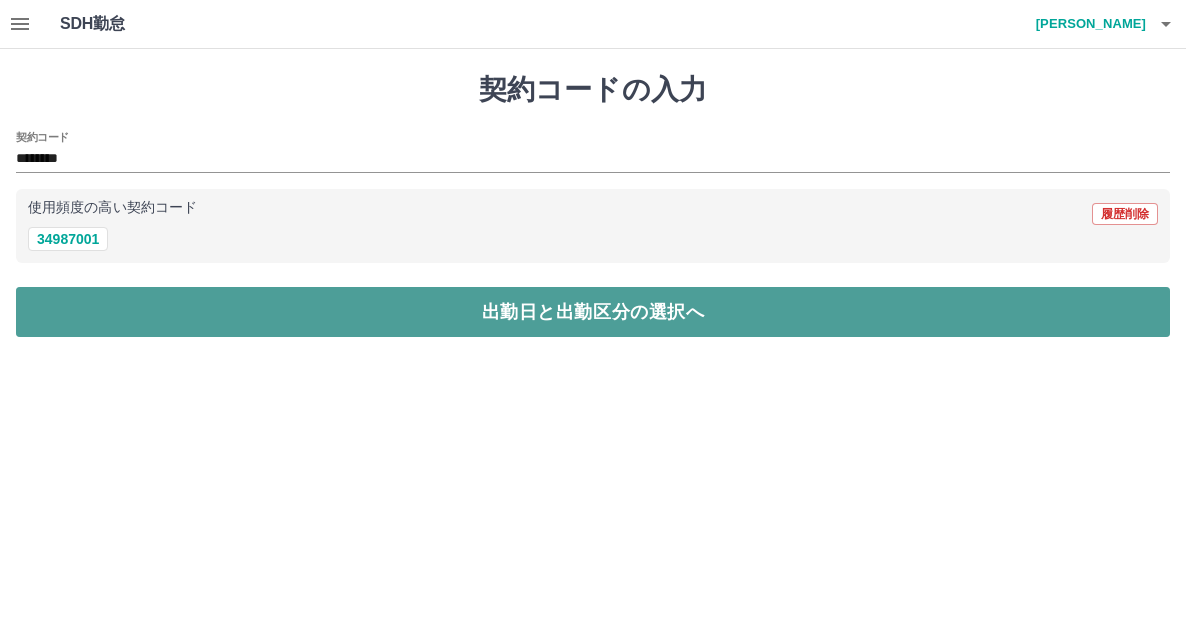 click on "出勤日と出勤区分の選択へ" at bounding box center [593, 312] 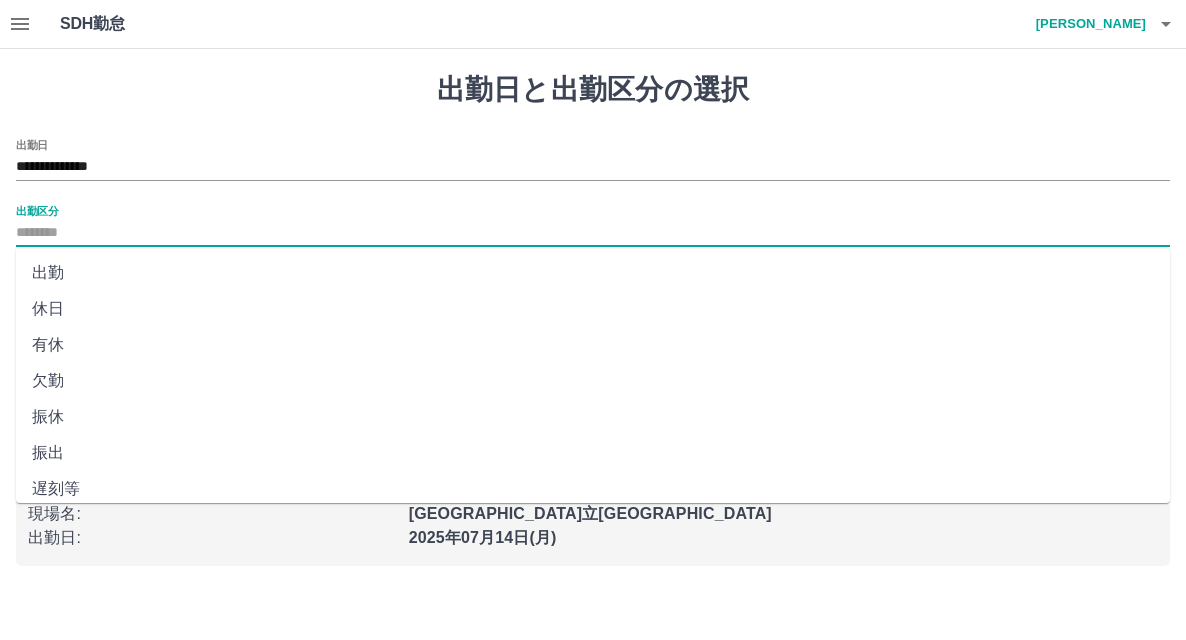 click on "出勤区分" at bounding box center (593, 233) 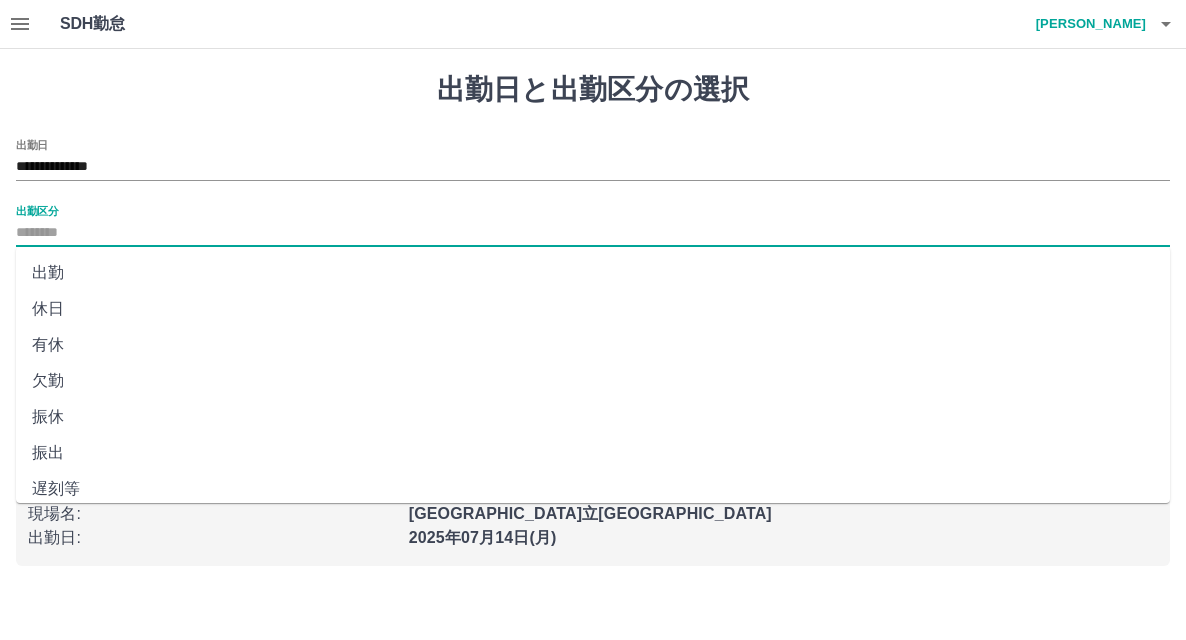 click on "出勤" at bounding box center (593, 273) 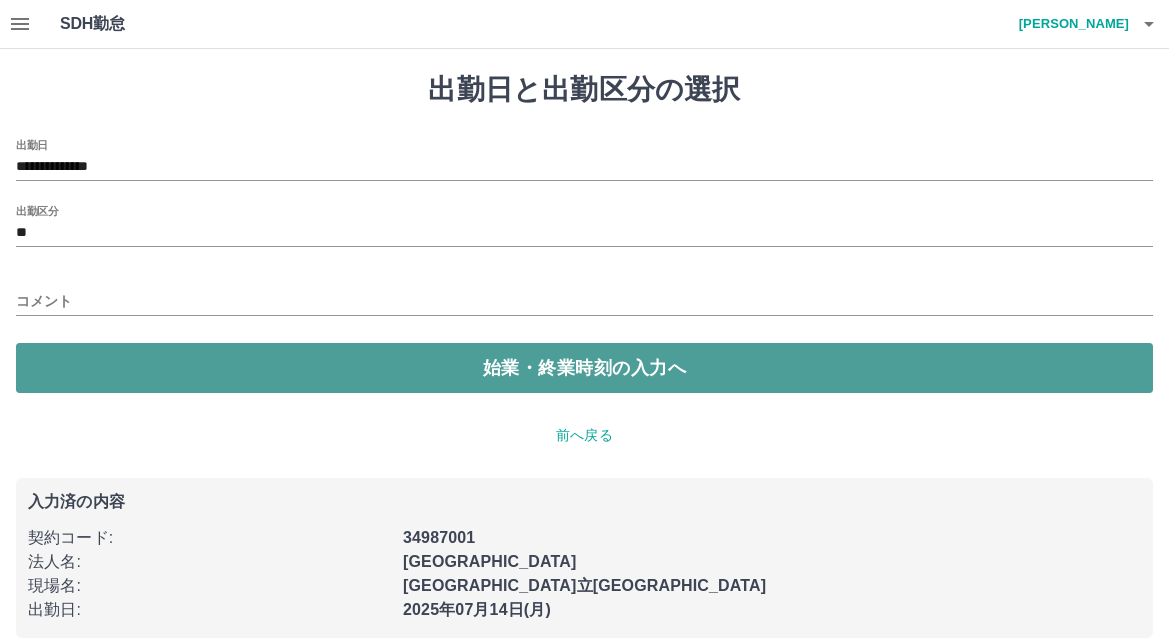 click on "始業・終業時刻の入力へ" at bounding box center [584, 368] 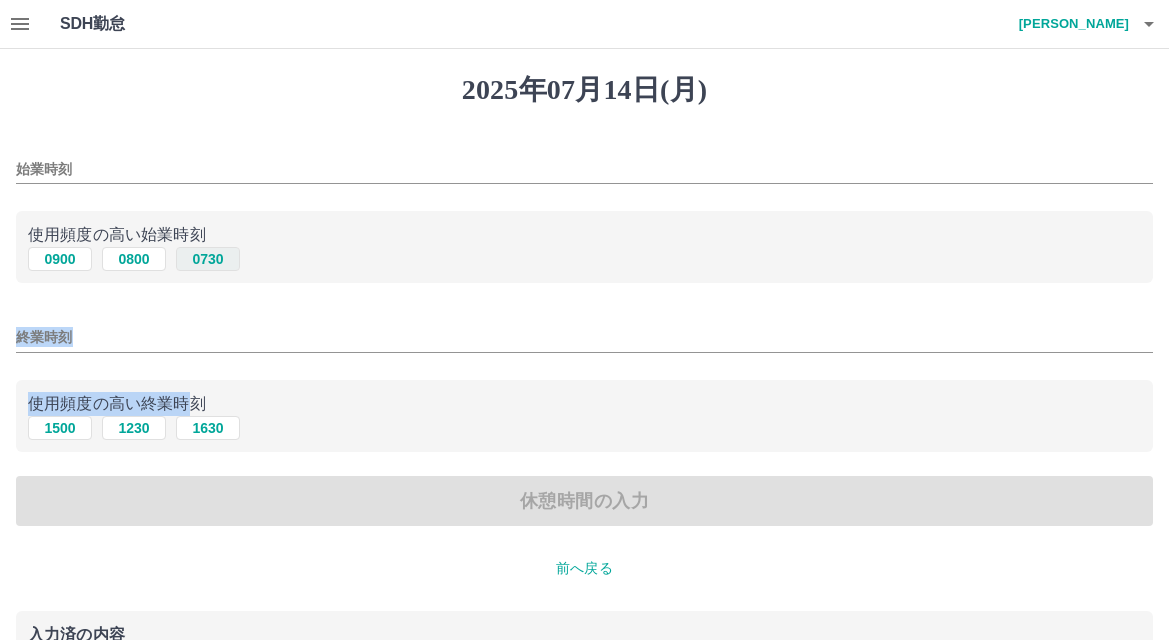 drag, startPoint x: 193, startPoint y: 373, endPoint x: 210, endPoint y: 259, distance: 115.260574 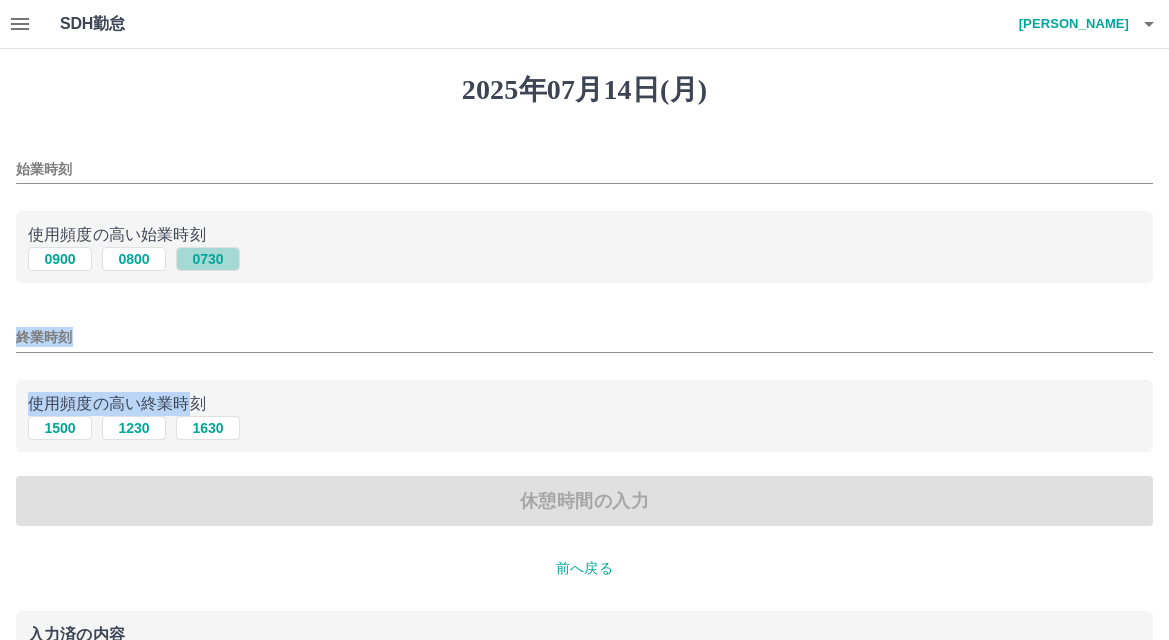 click on "0730" at bounding box center (208, 259) 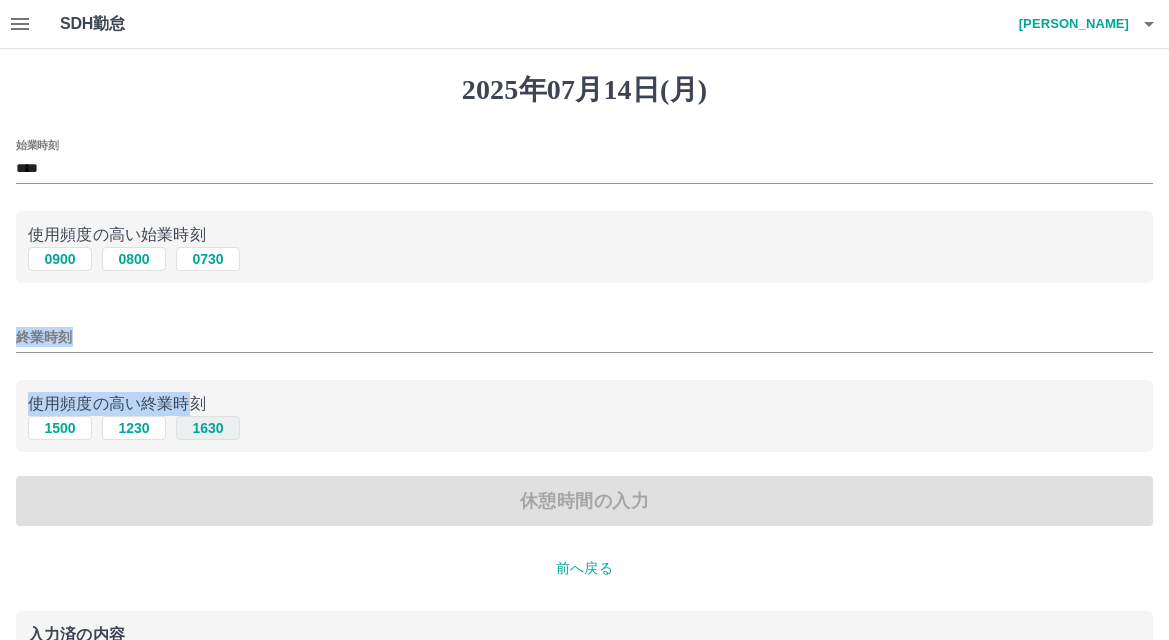 click on "1630" at bounding box center [208, 428] 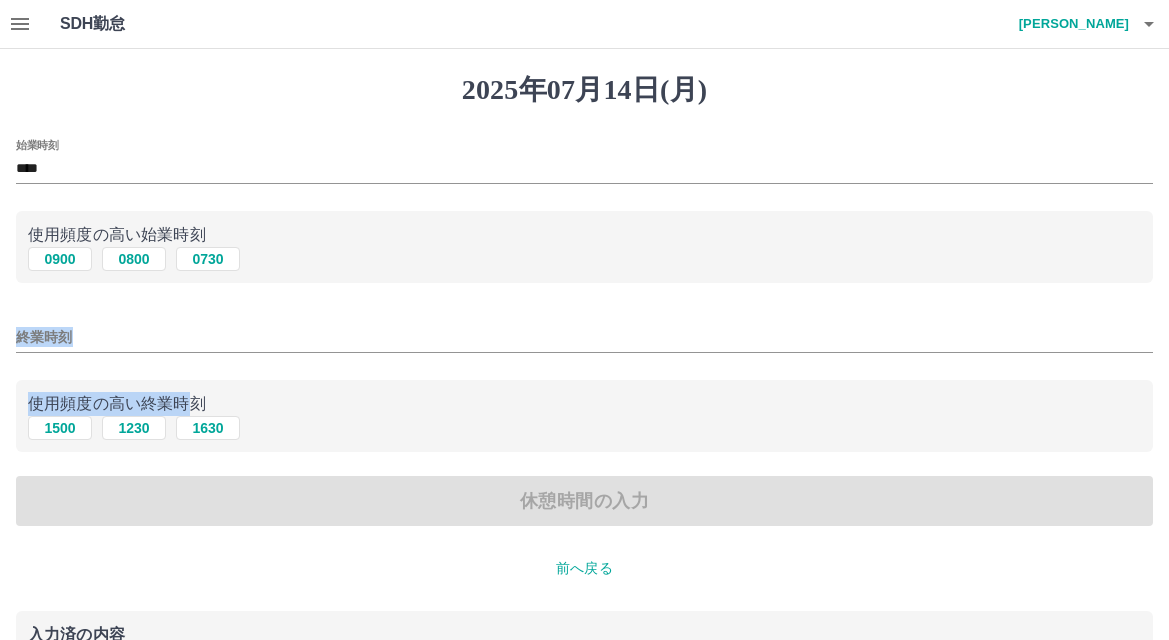 type on "****" 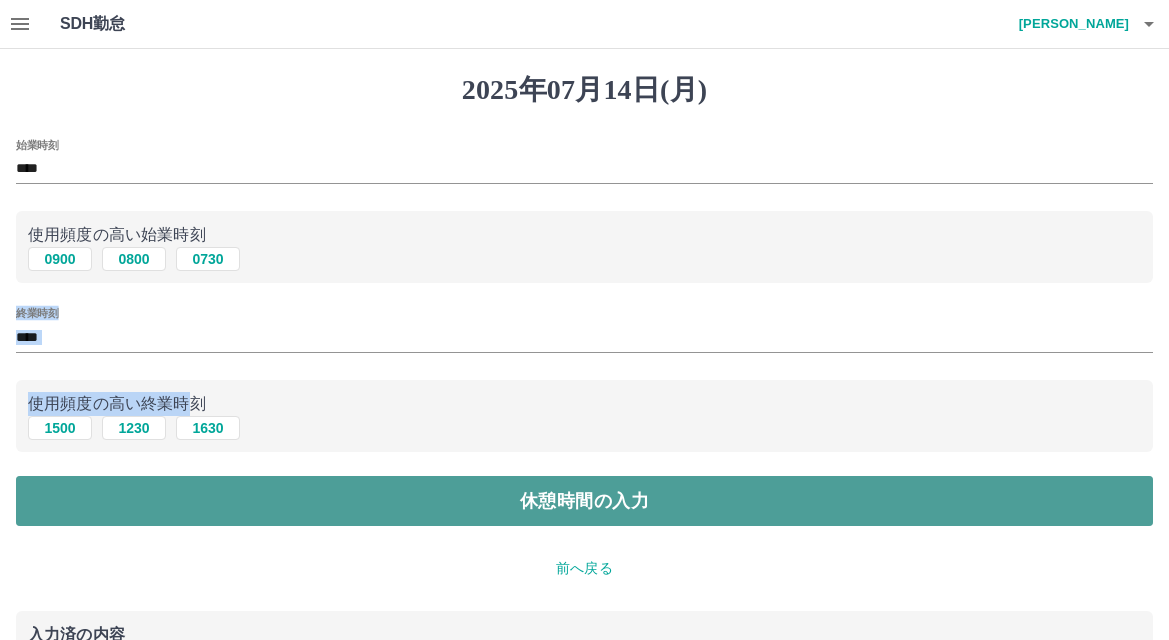 click on "休憩時間の入力" at bounding box center (584, 501) 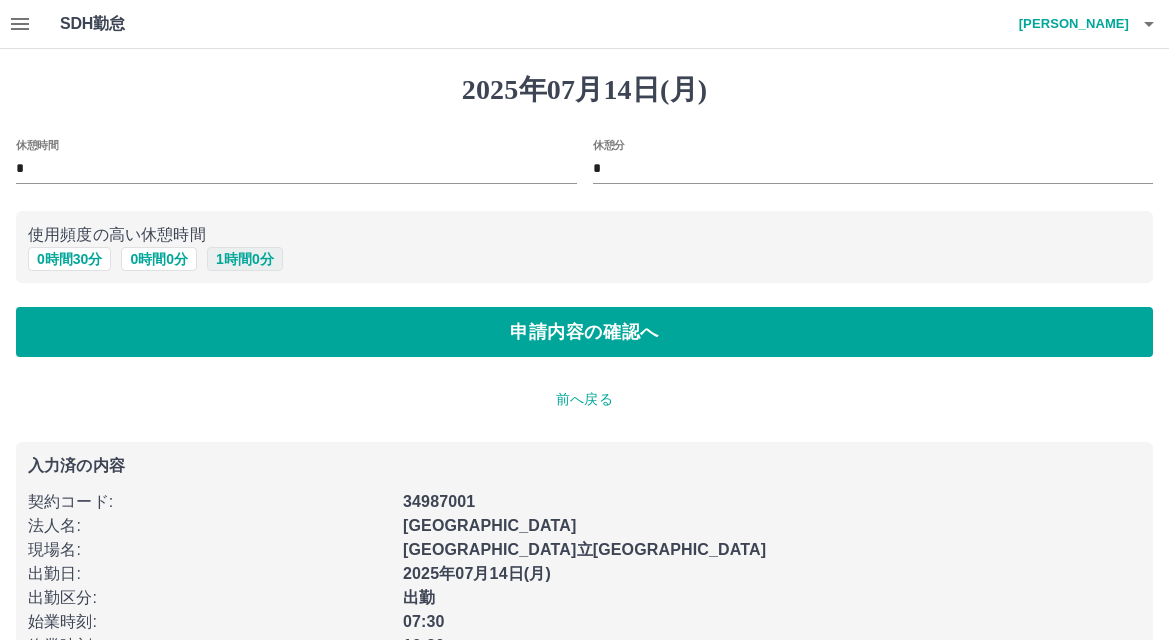 click on "1 時間 0 分" at bounding box center [245, 259] 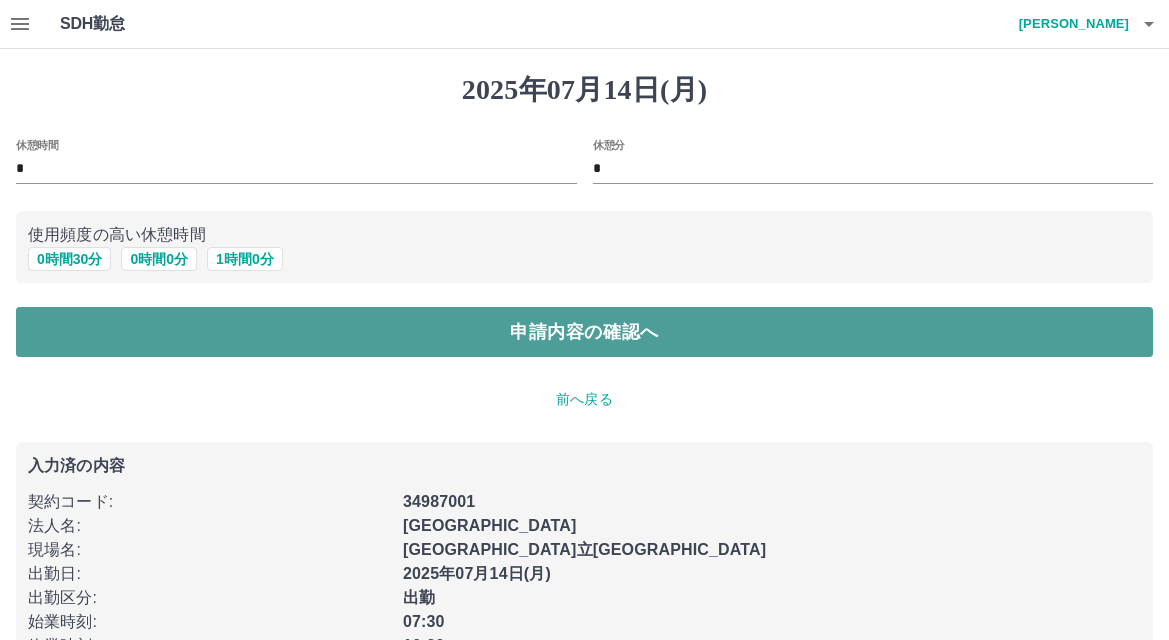 click on "申請内容の確認へ" at bounding box center (584, 332) 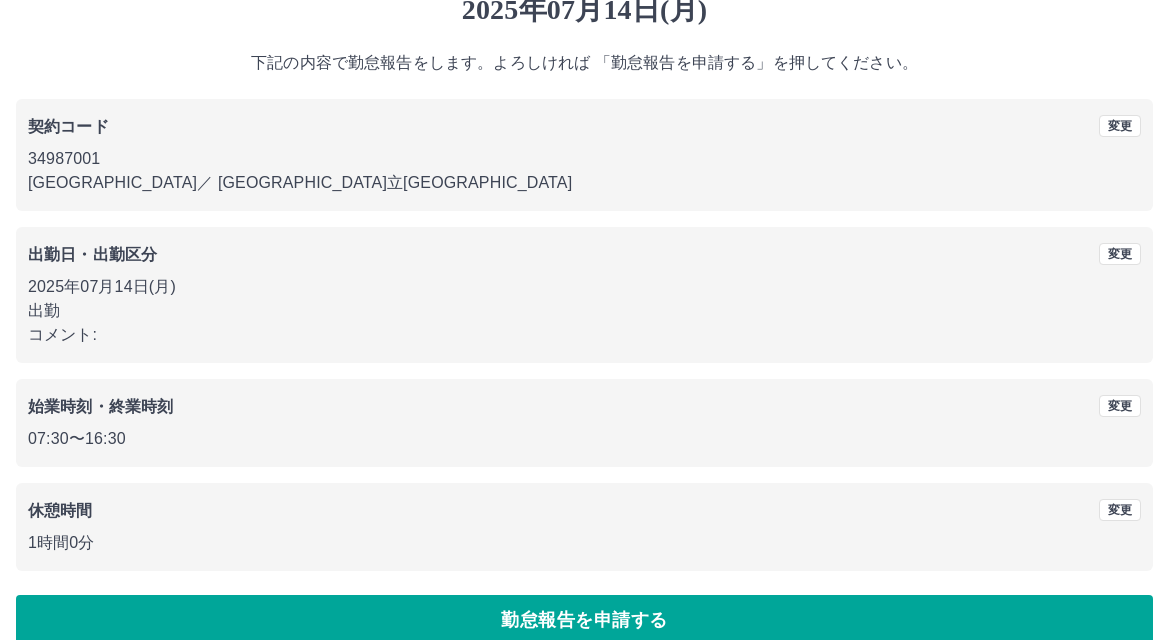 scroll, scrollTop: 109, scrollLeft: 0, axis: vertical 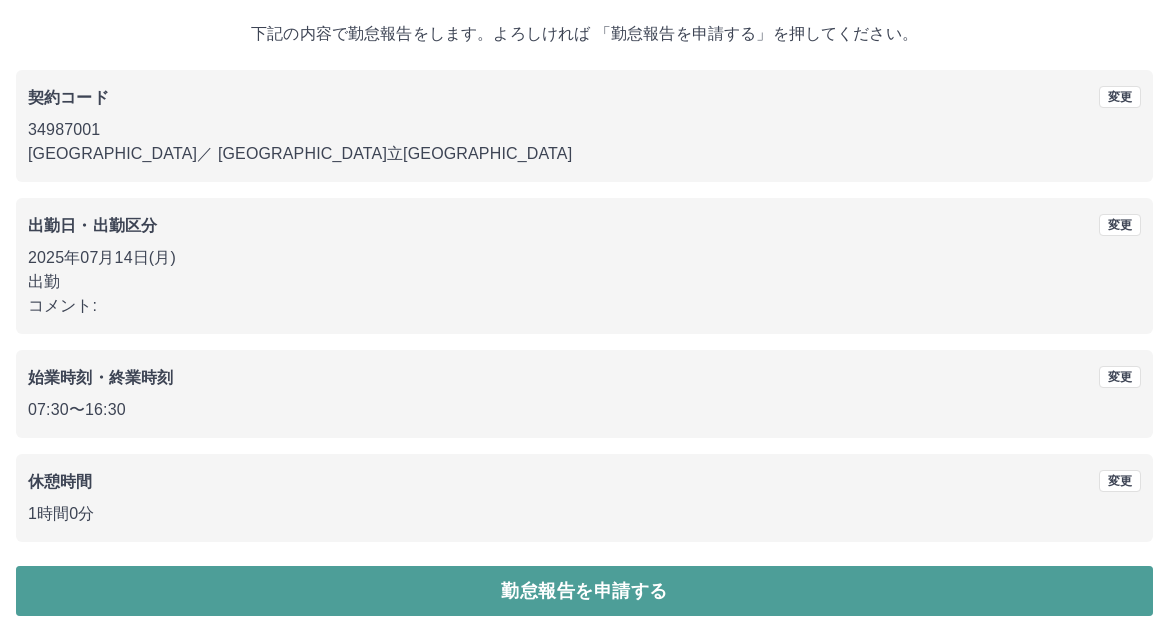 click on "勤怠報告を申請する" at bounding box center [584, 591] 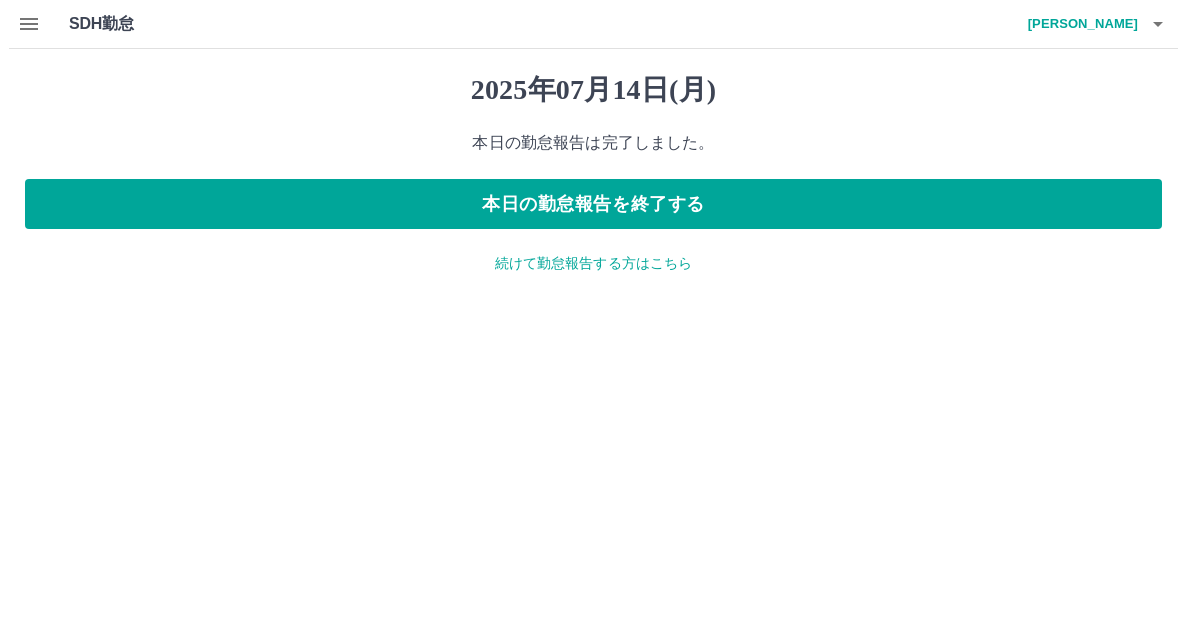 scroll, scrollTop: 0, scrollLeft: 0, axis: both 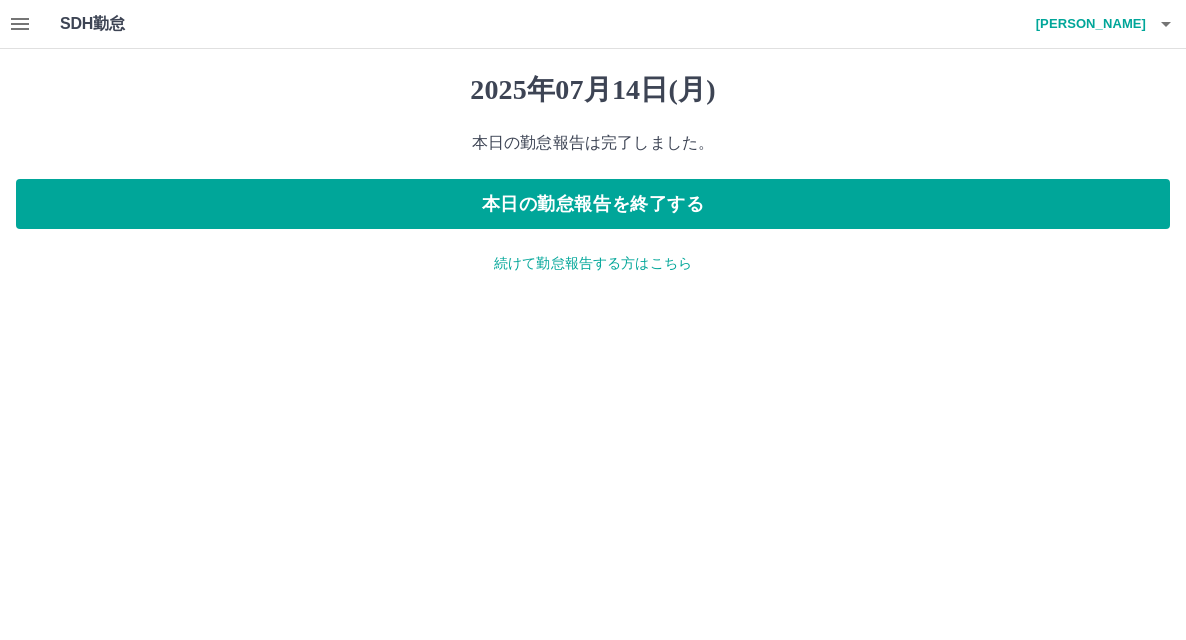 click on "続けて勤怠報告する方はこちら" at bounding box center (593, 263) 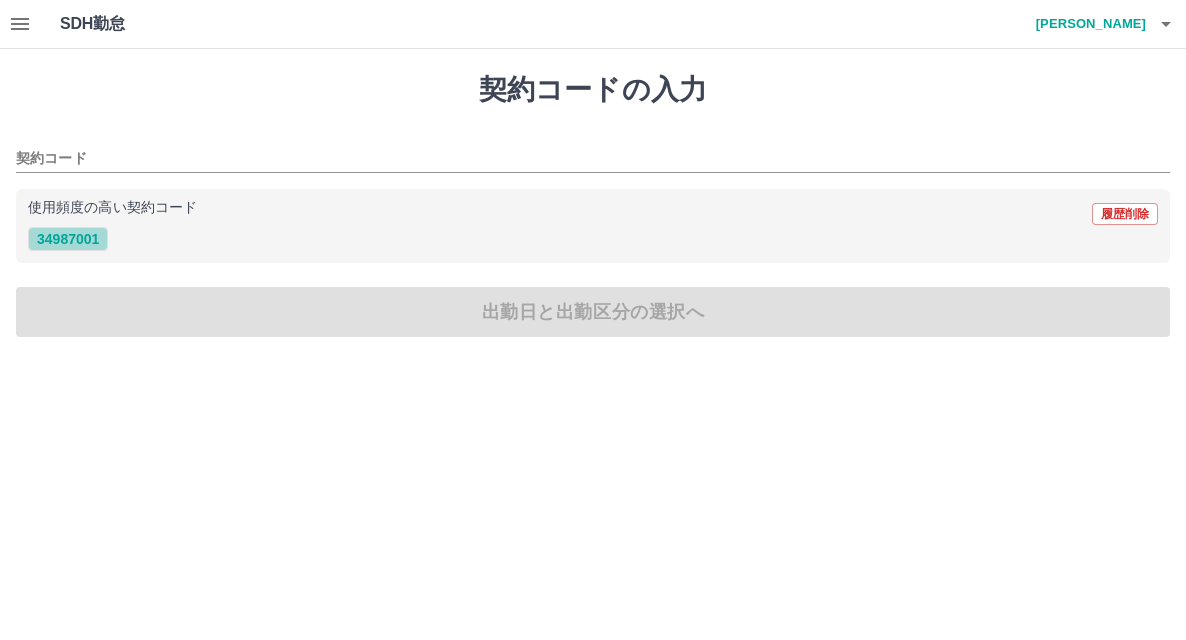 click on "34987001" at bounding box center (68, 239) 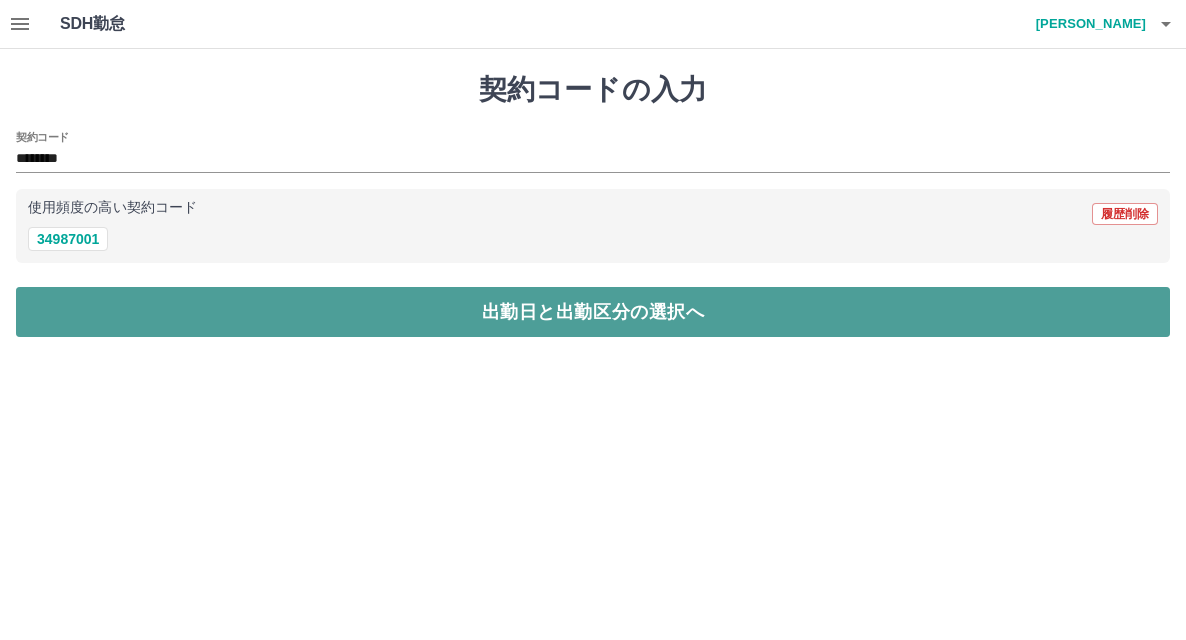 click on "出勤日と出勤区分の選択へ" at bounding box center (593, 312) 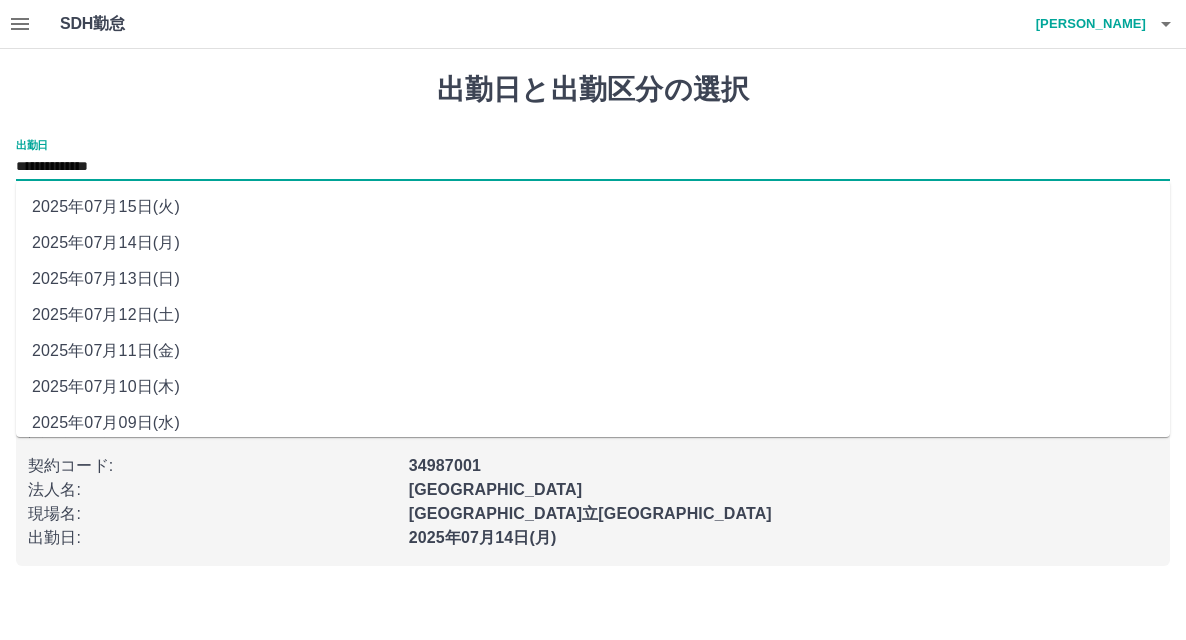 click on "**********" at bounding box center (593, 167) 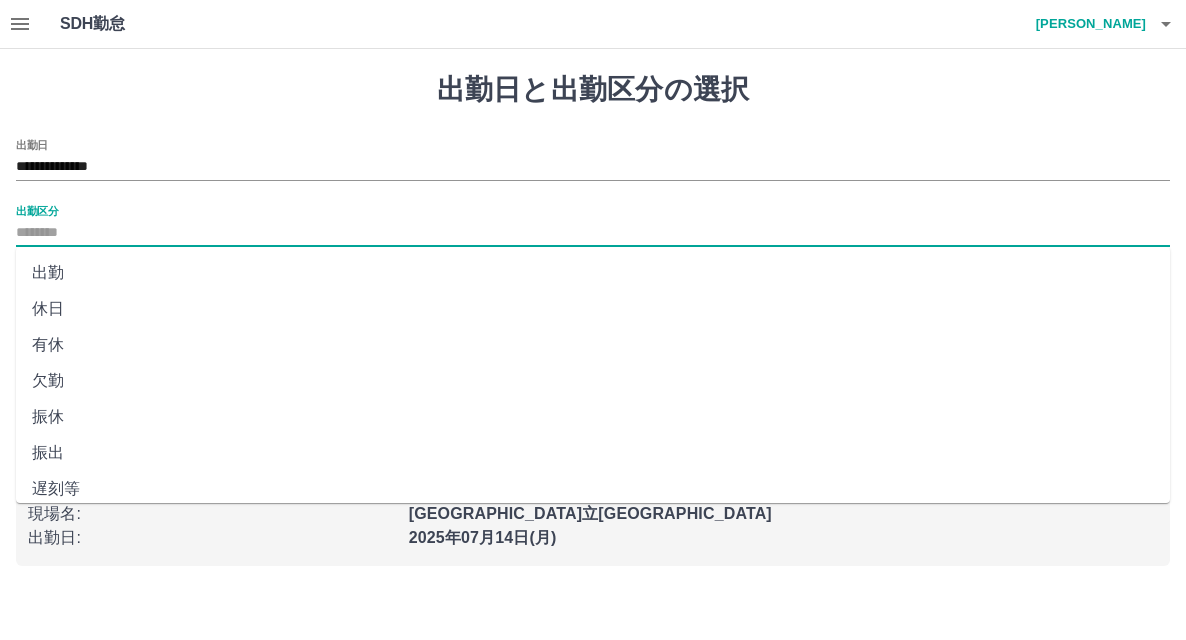 click on "出勤区分" at bounding box center [593, 233] 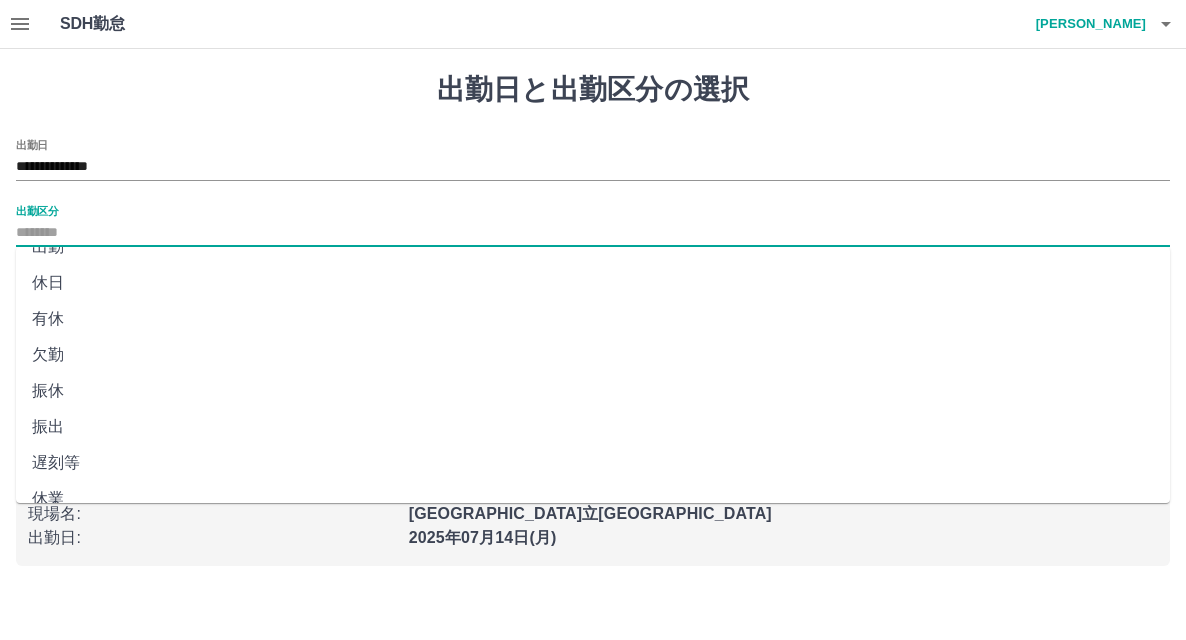 scroll, scrollTop: 40, scrollLeft: 0, axis: vertical 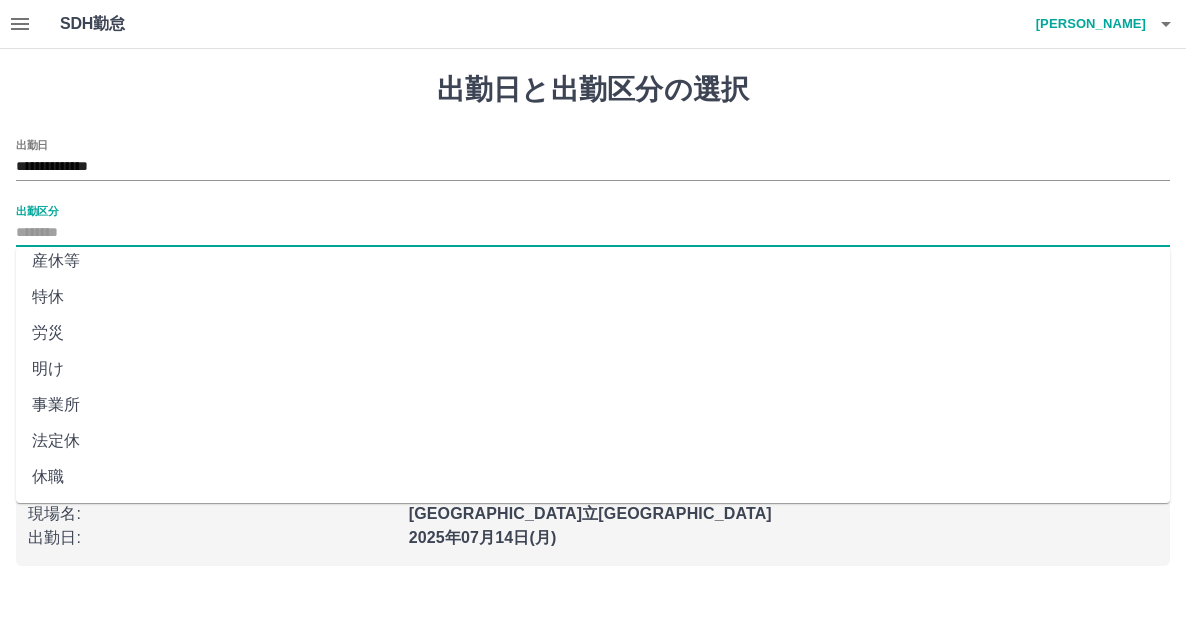 click on "法定休" at bounding box center [593, 441] 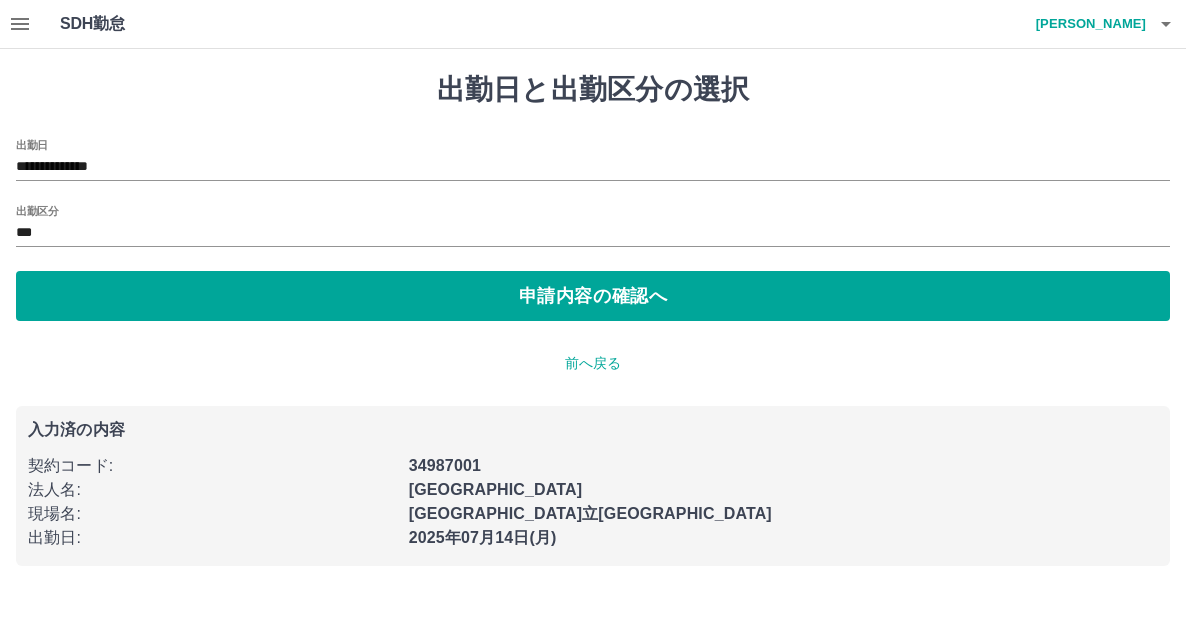 click on "契約コード :" at bounding box center [206, 460] 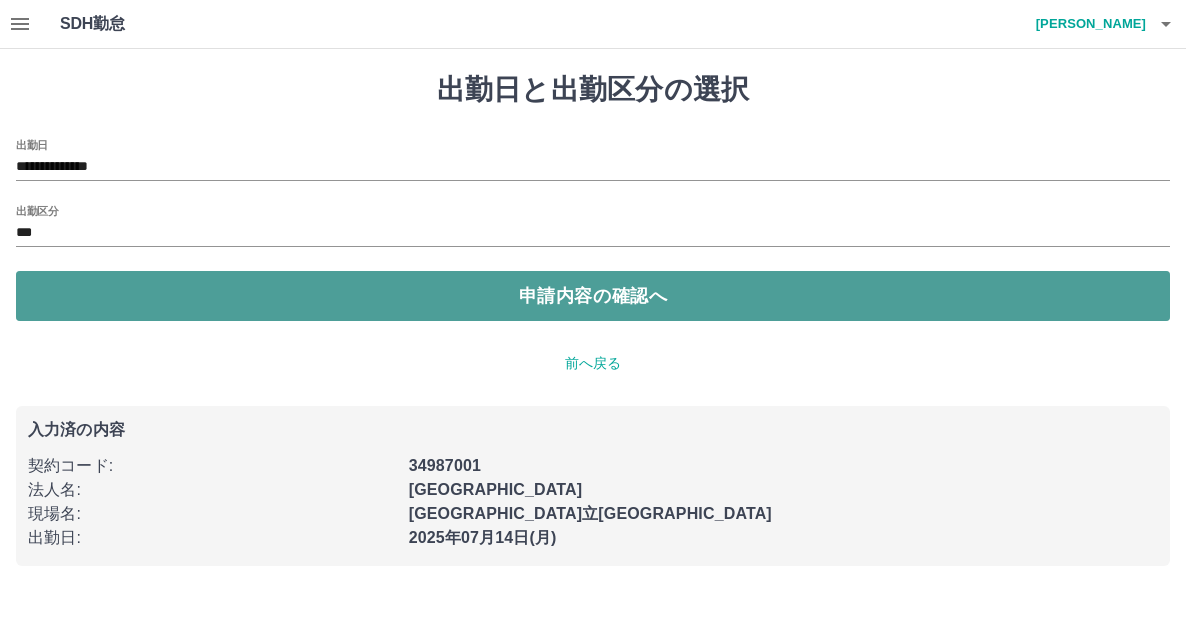 click on "申請内容の確認へ" at bounding box center (593, 296) 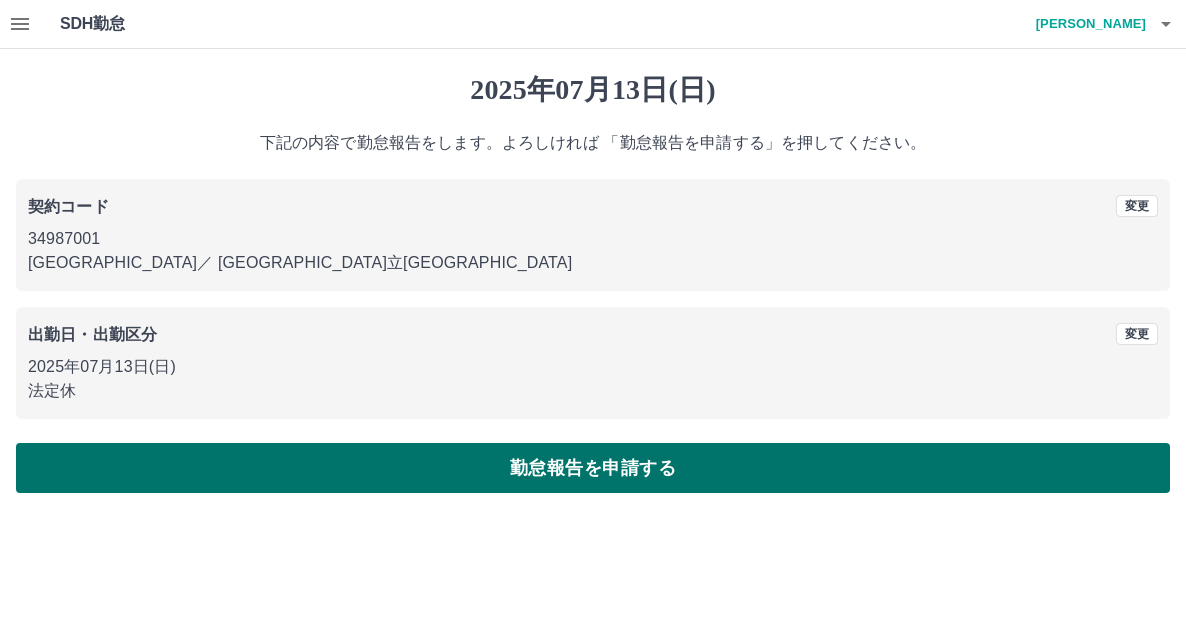 click on "勤怠報告を申請する" at bounding box center [593, 468] 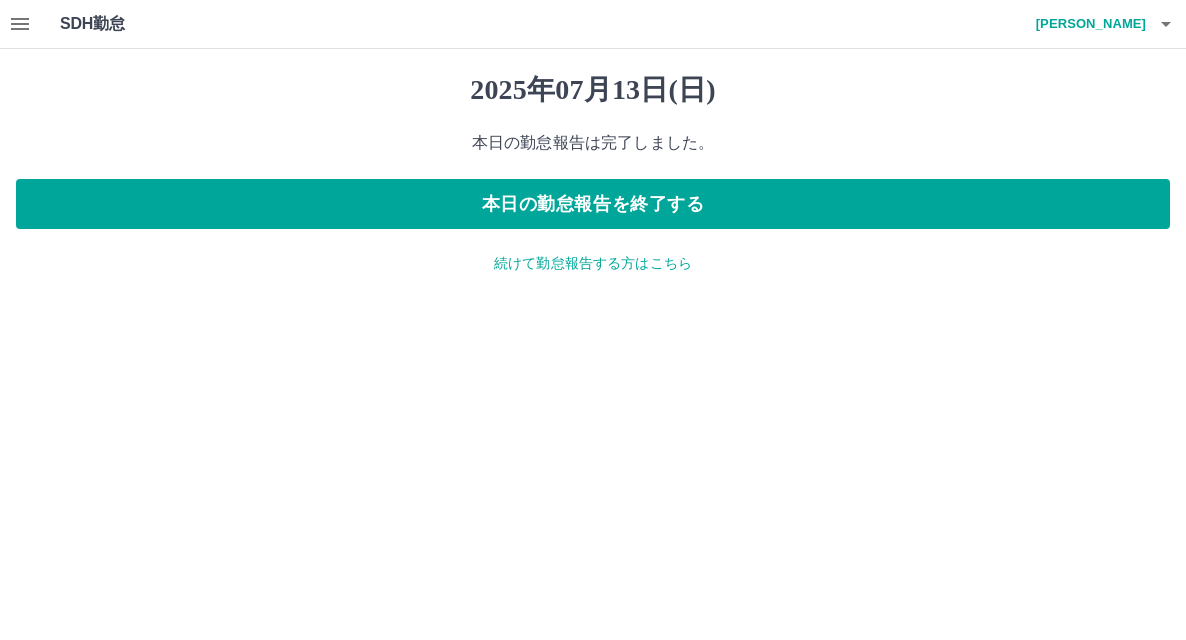 click on "続けて勤怠報告する方はこちら" at bounding box center [593, 263] 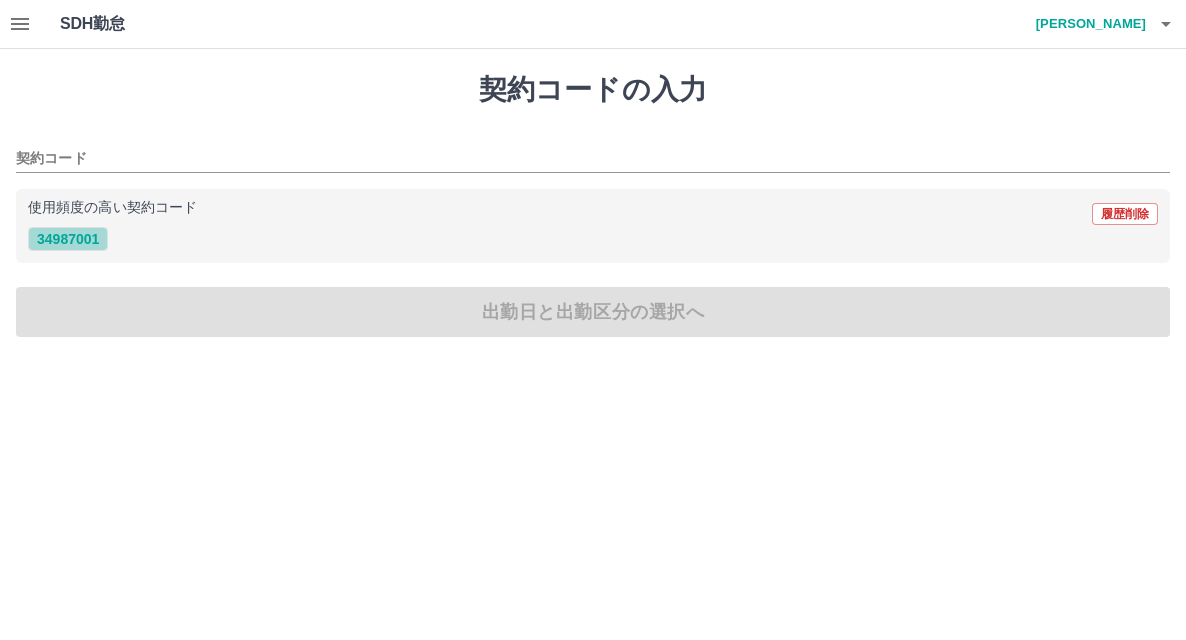 click on "34987001" at bounding box center [68, 239] 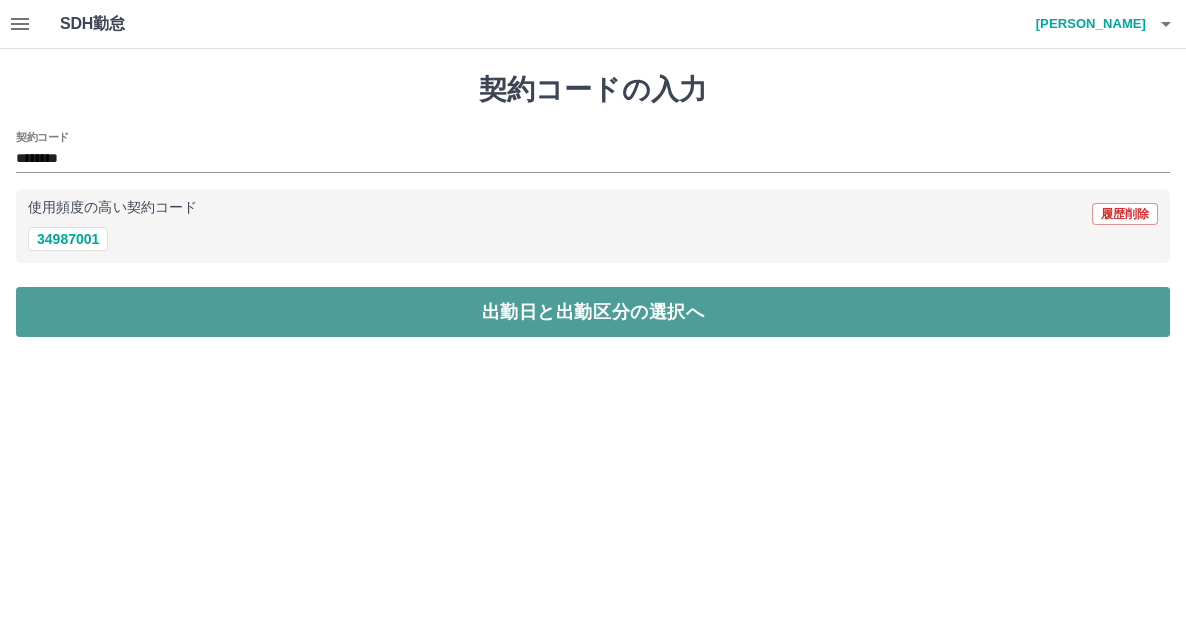 click on "出勤日と出勤区分の選択へ" at bounding box center [593, 312] 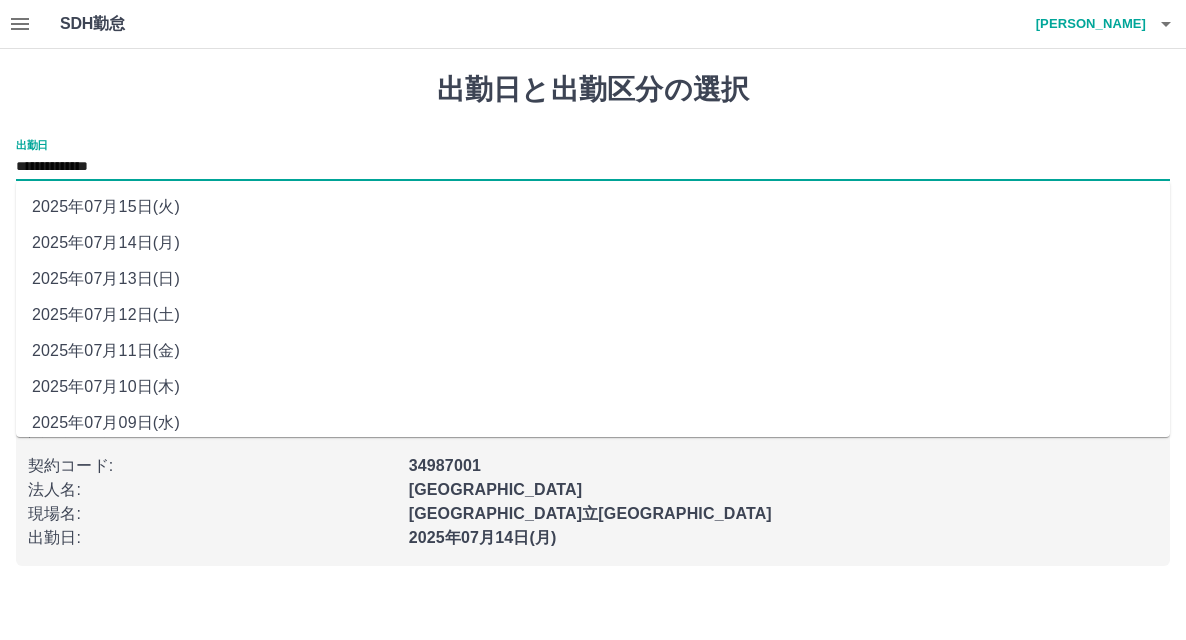 click on "**********" at bounding box center [593, 167] 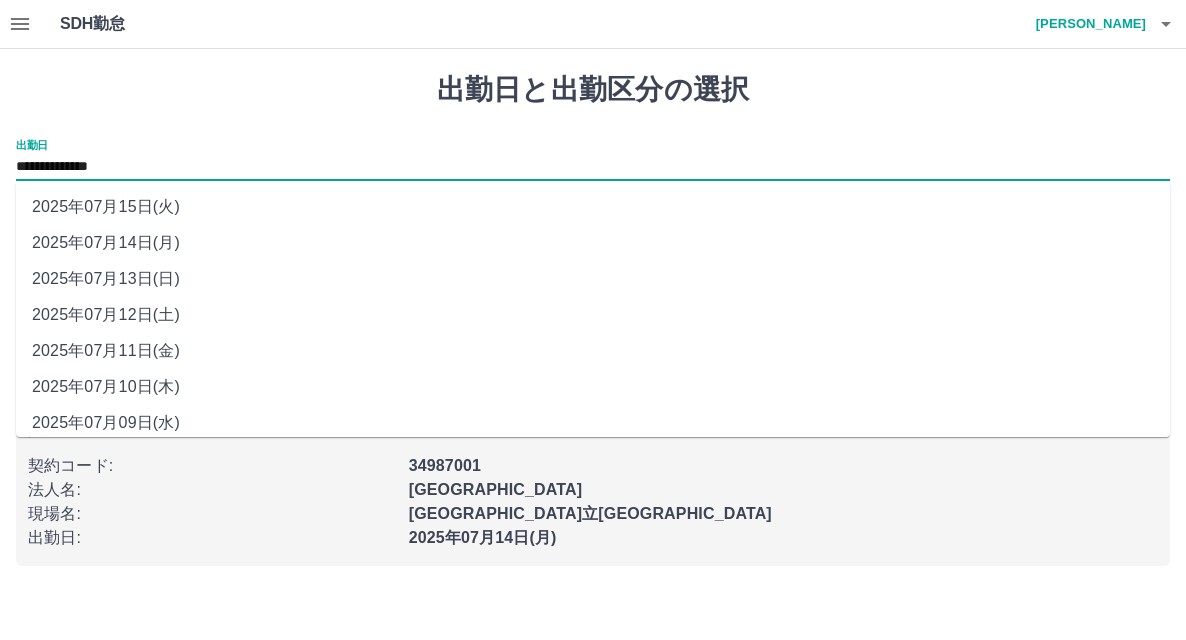 click on "2025年07月12日(土)" at bounding box center [593, 315] 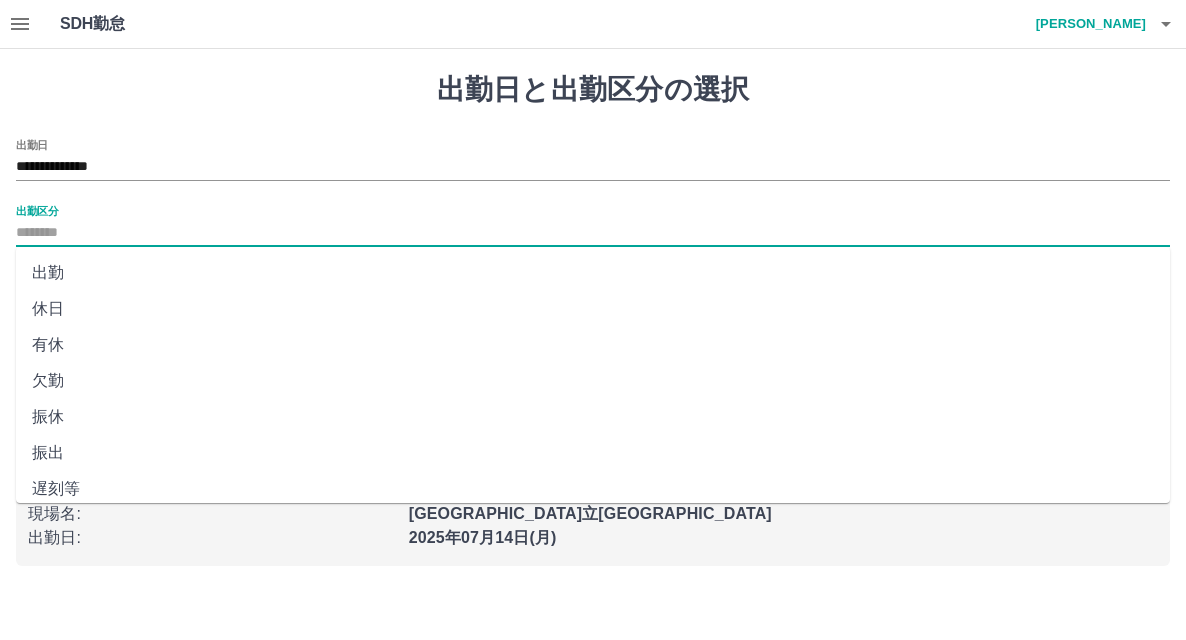 click on "出勤区分" at bounding box center [593, 233] 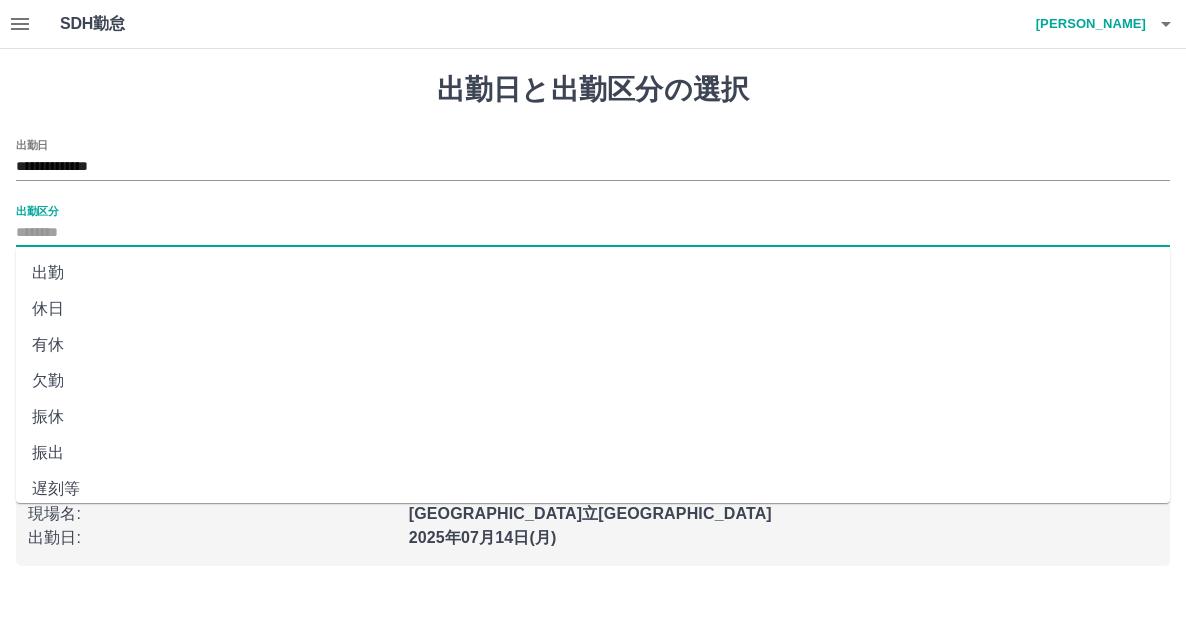 click on "休日" at bounding box center [593, 309] 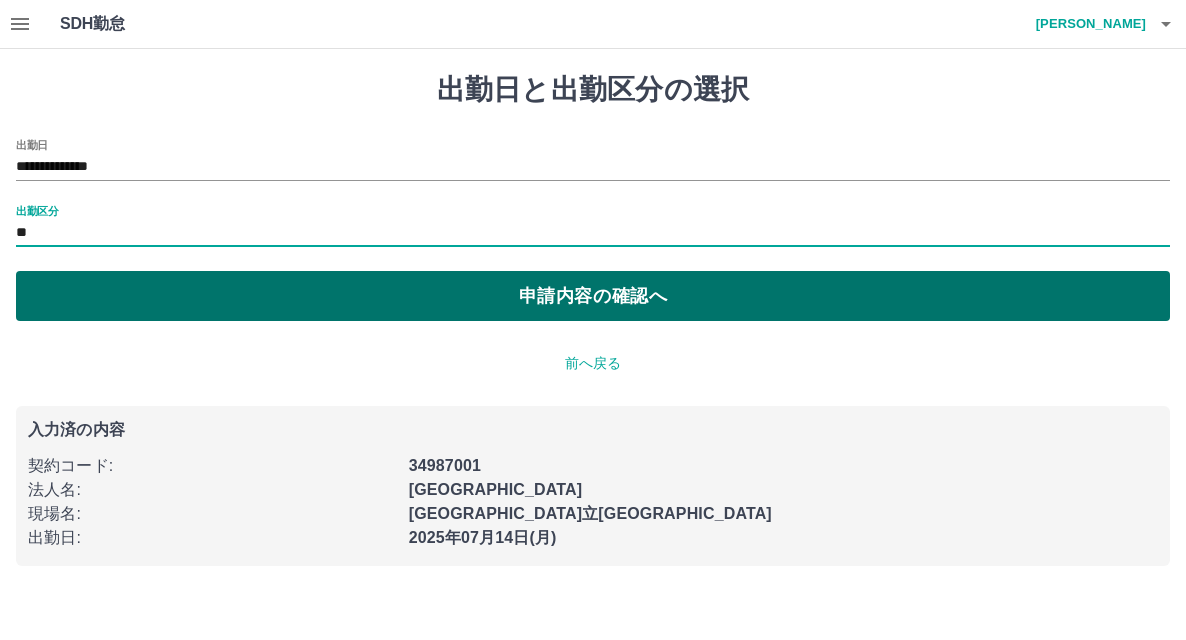 click on "申請内容の確認へ" at bounding box center (593, 296) 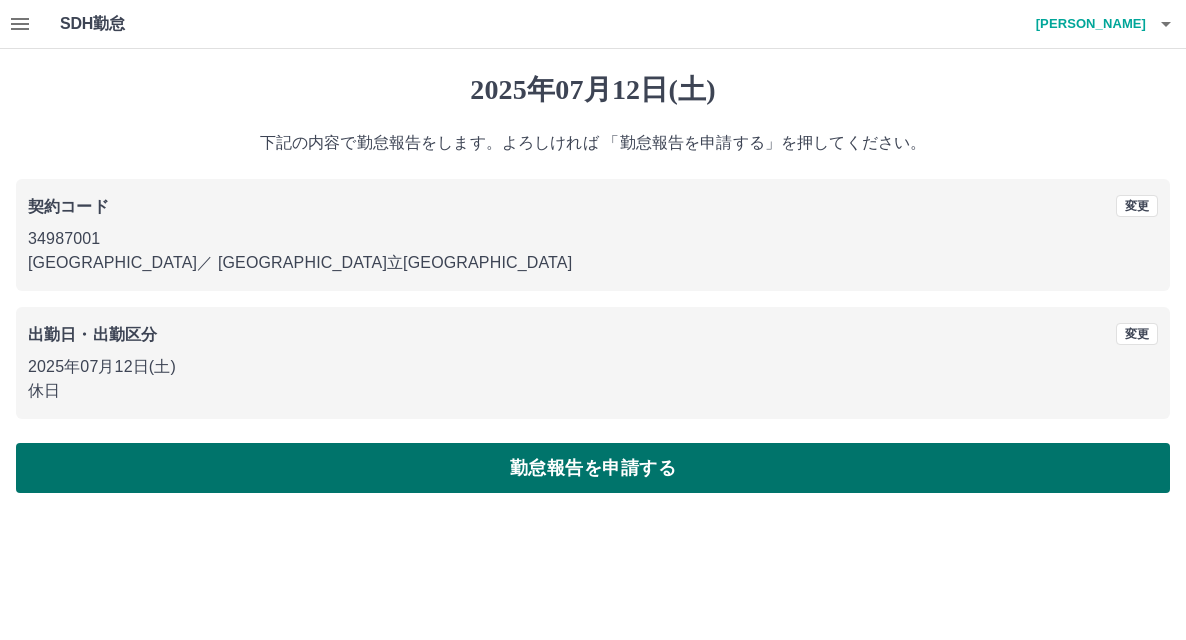 click on "勤怠報告を申請する" at bounding box center (593, 468) 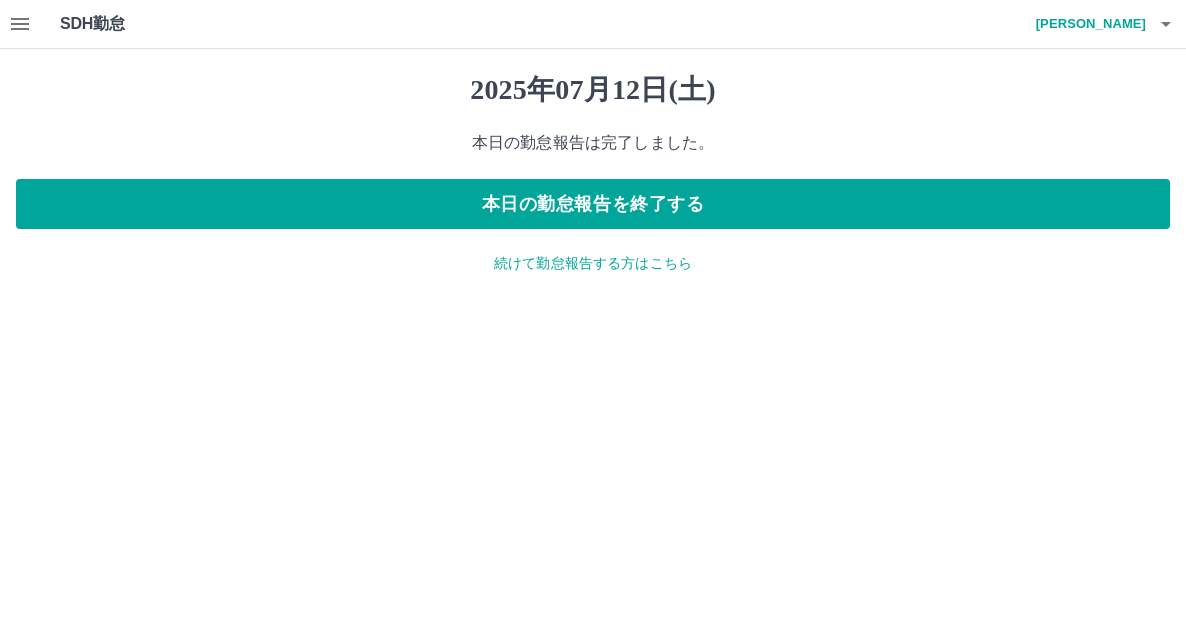 click on "SDH勤怠 西野　園枝 2025年07月12日(土) 本日の勤怠報告は完了しました。 本日の勤怠報告を終了する 続けて勤怠報告する方はこちら SDH勤怠" at bounding box center (593, 149) 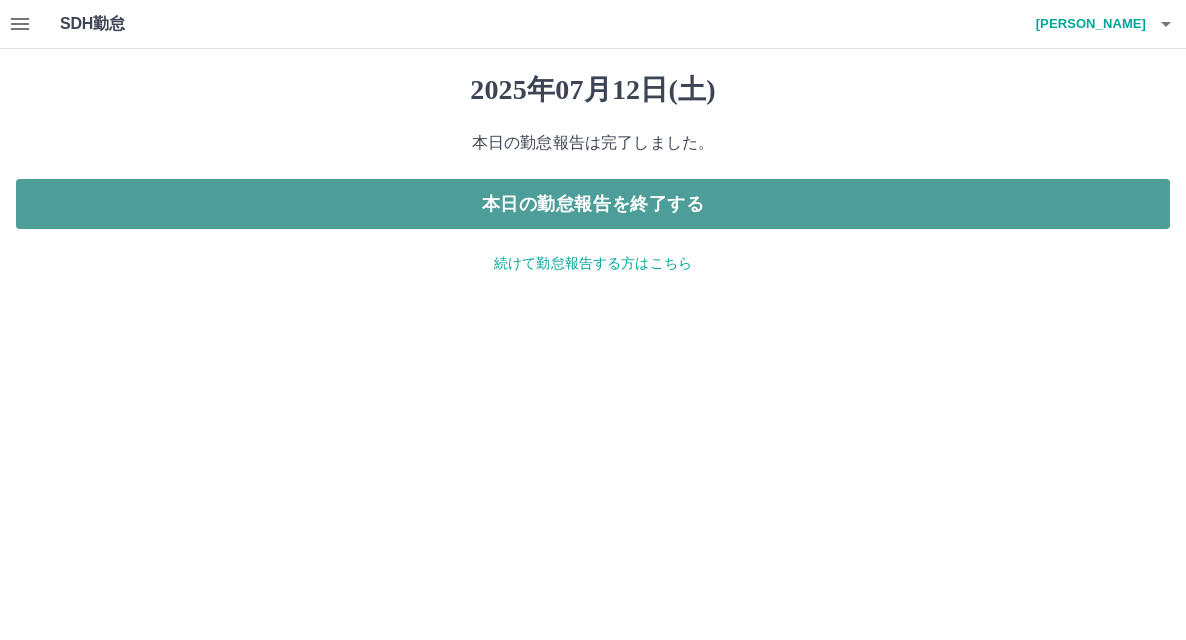 click on "本日の勤怠報告を終了する" at bounding box center (593, 204) 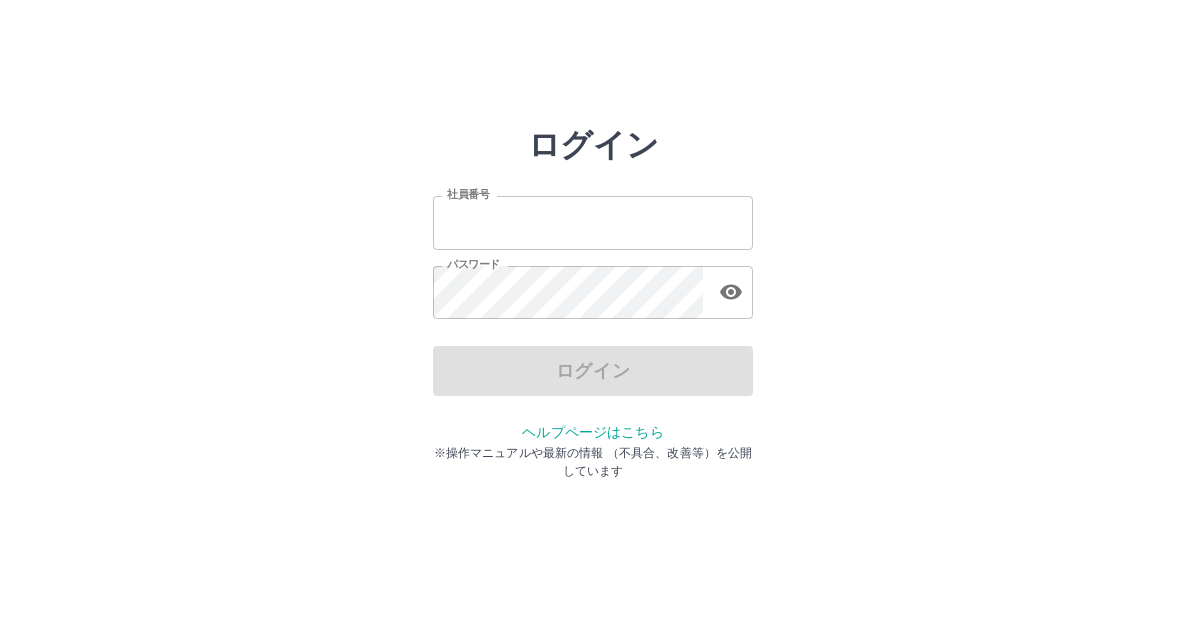 scroll, scrollTop: 0, scrollLeft: 0, axis: both 